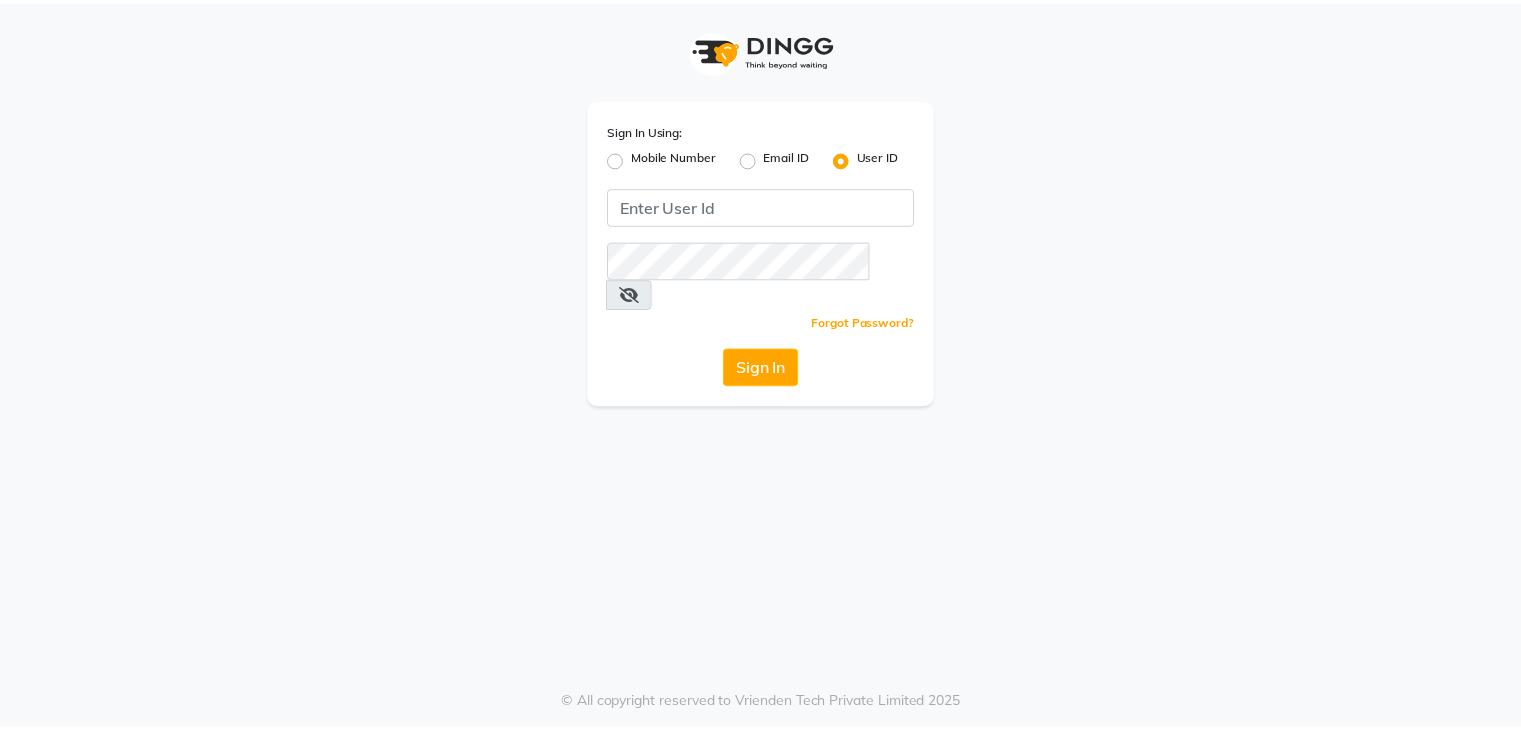 scroll, scrollTop: 0, scrollLeft: 0, axis: both 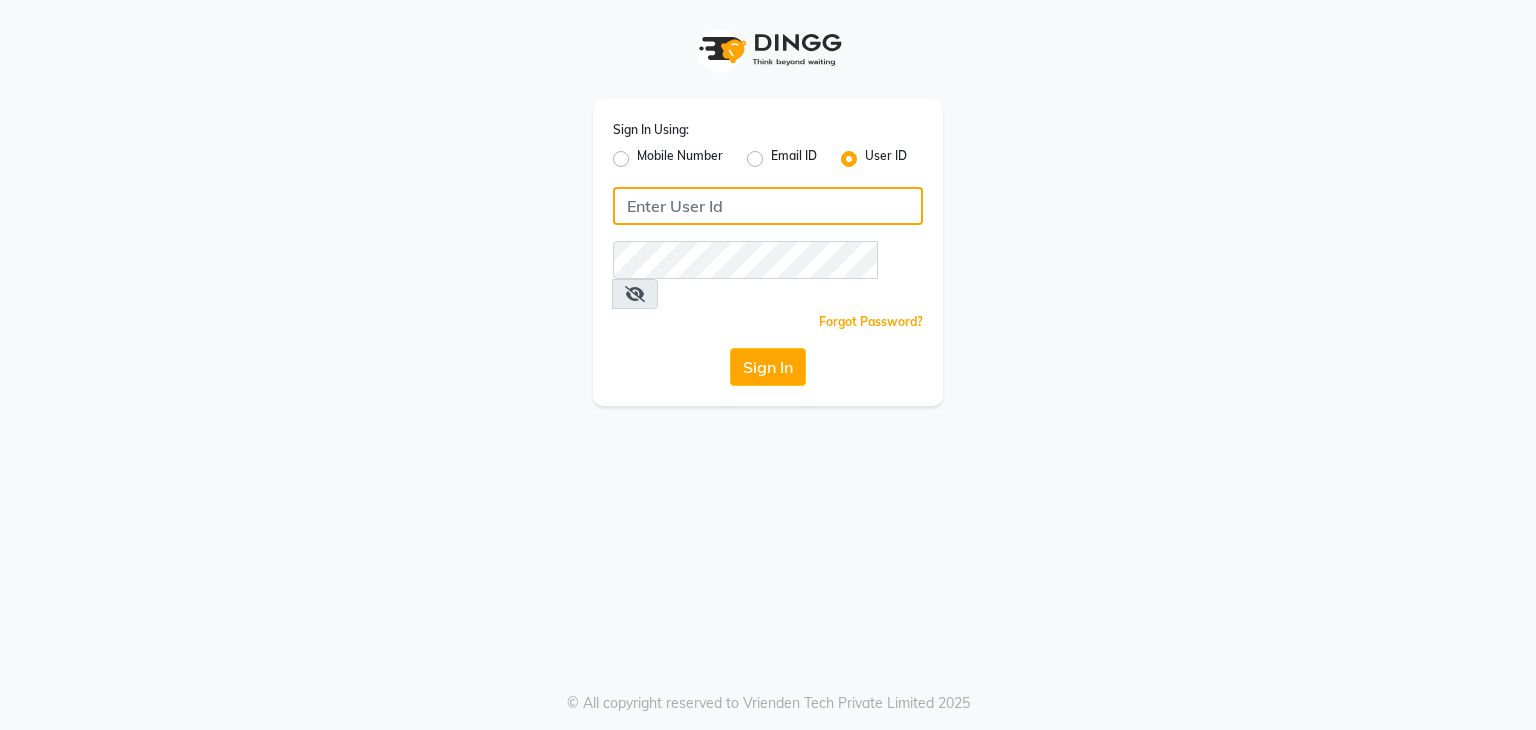 type on "[PHONE]" 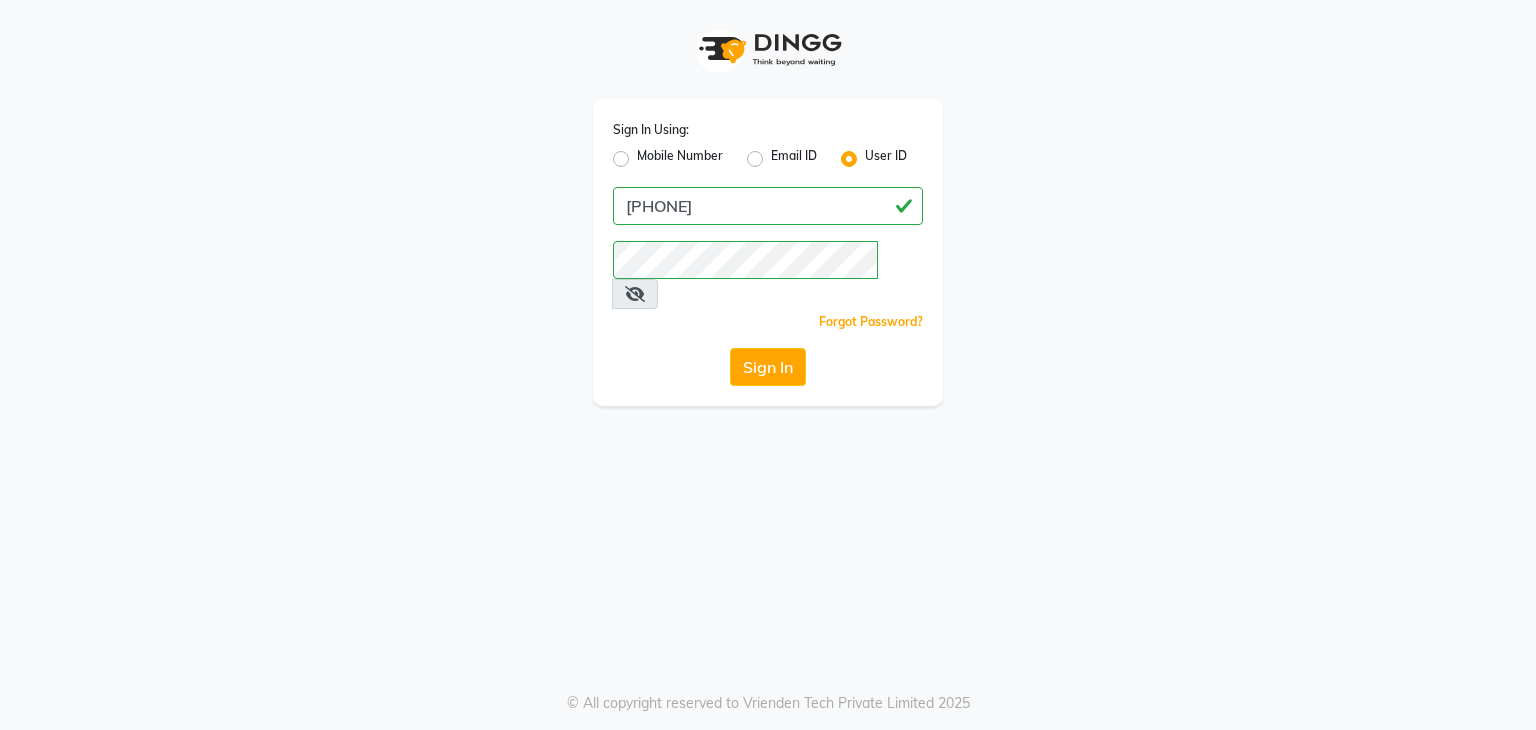 click on "Mobile Number" 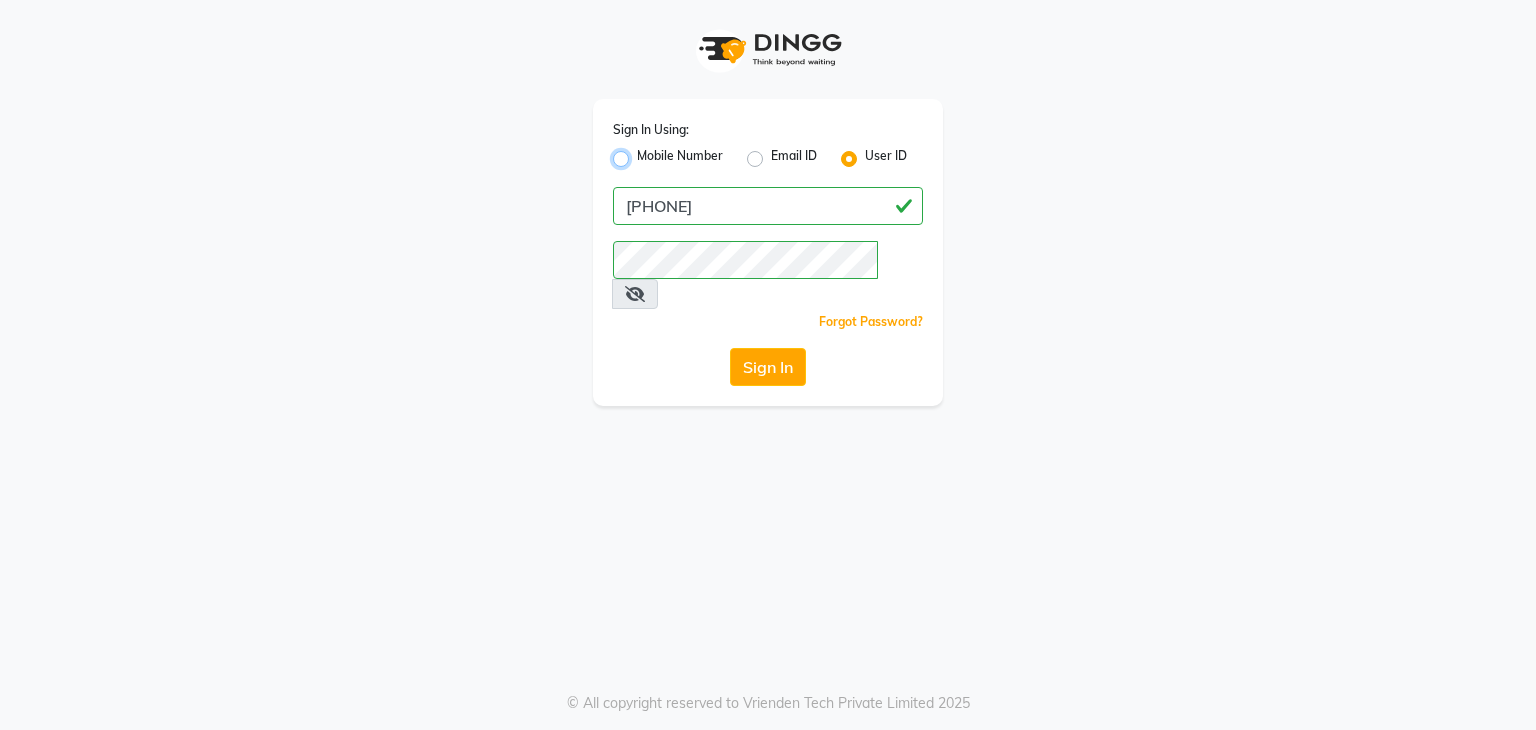 click on "Mobile Number" at bounding box center (643, 153) 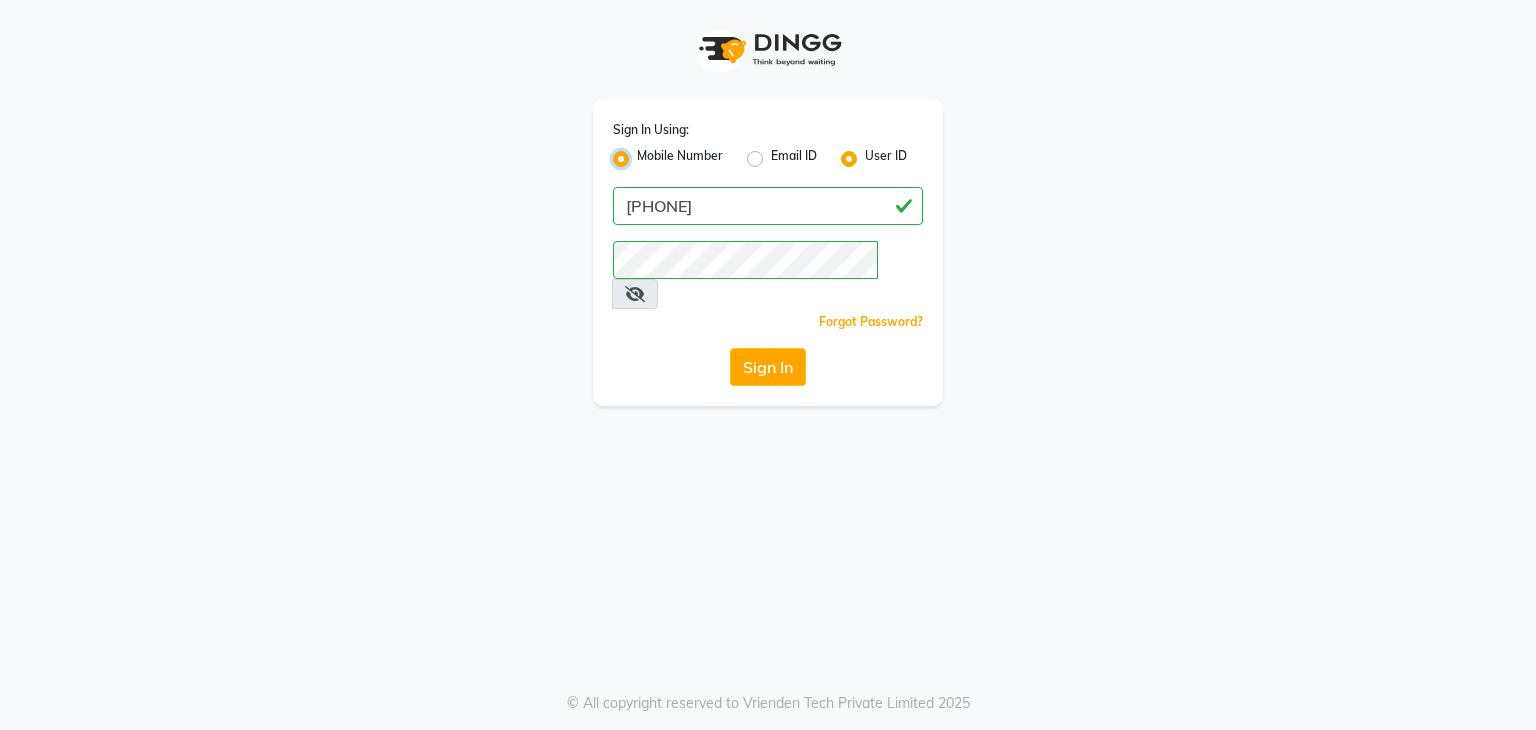 radio on "false" 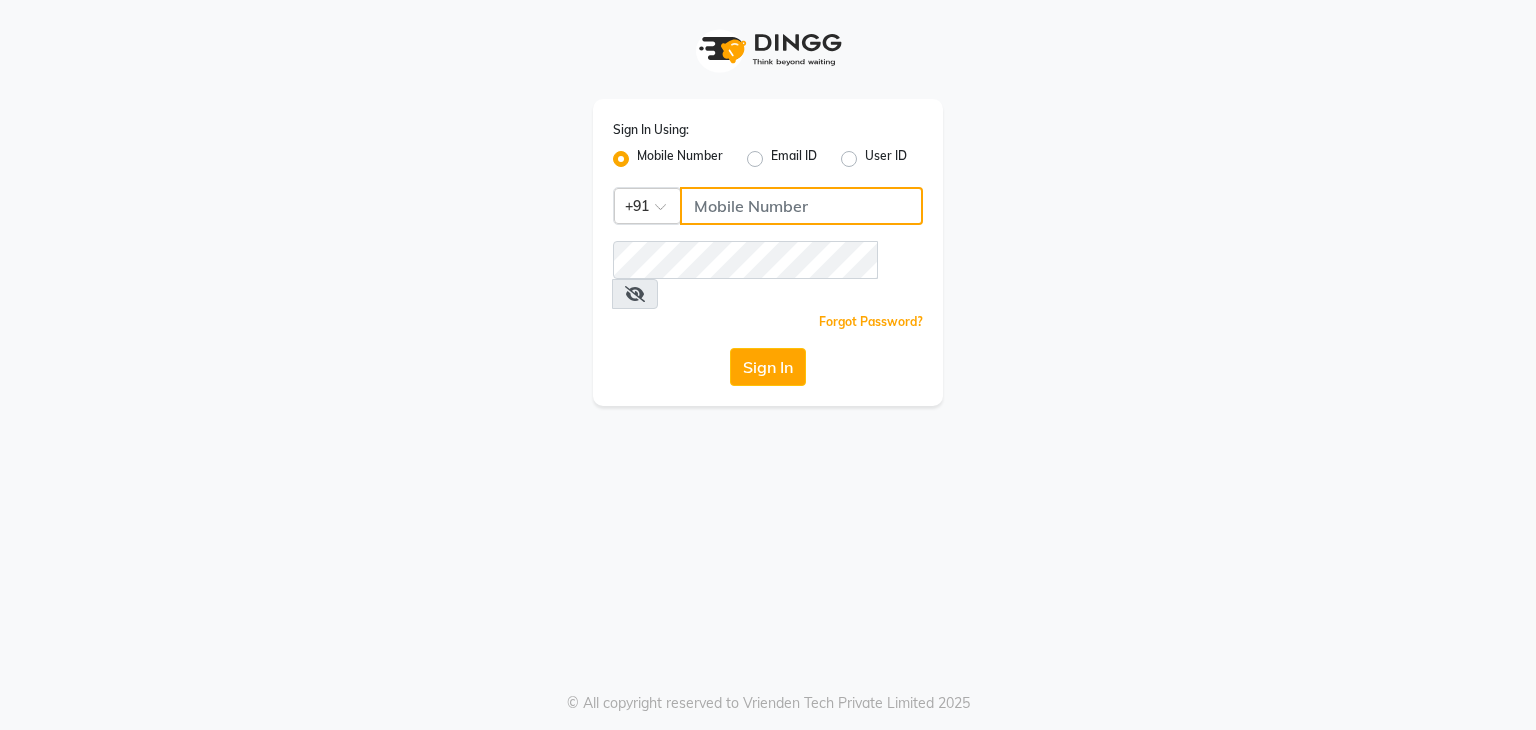 click 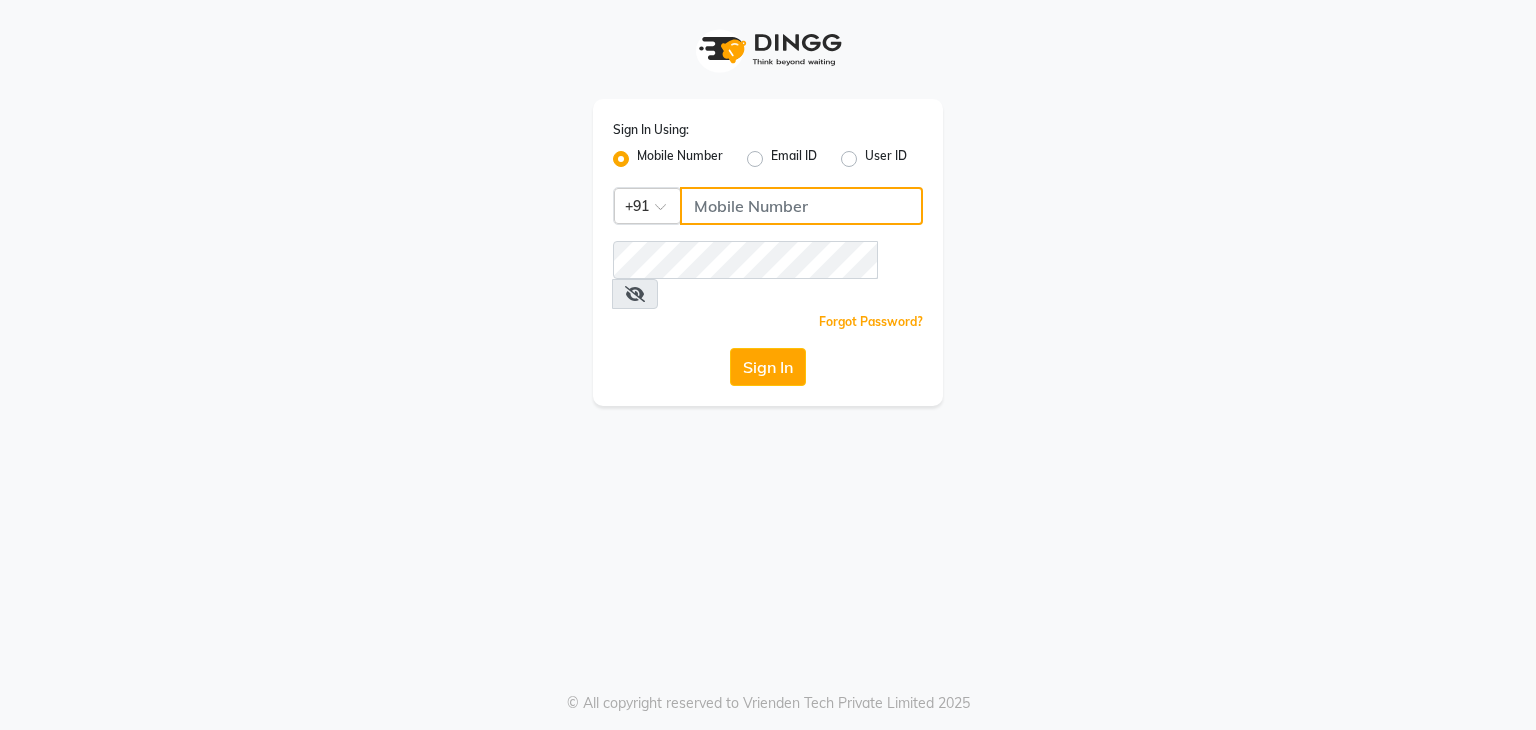 type on "[PHONE]" 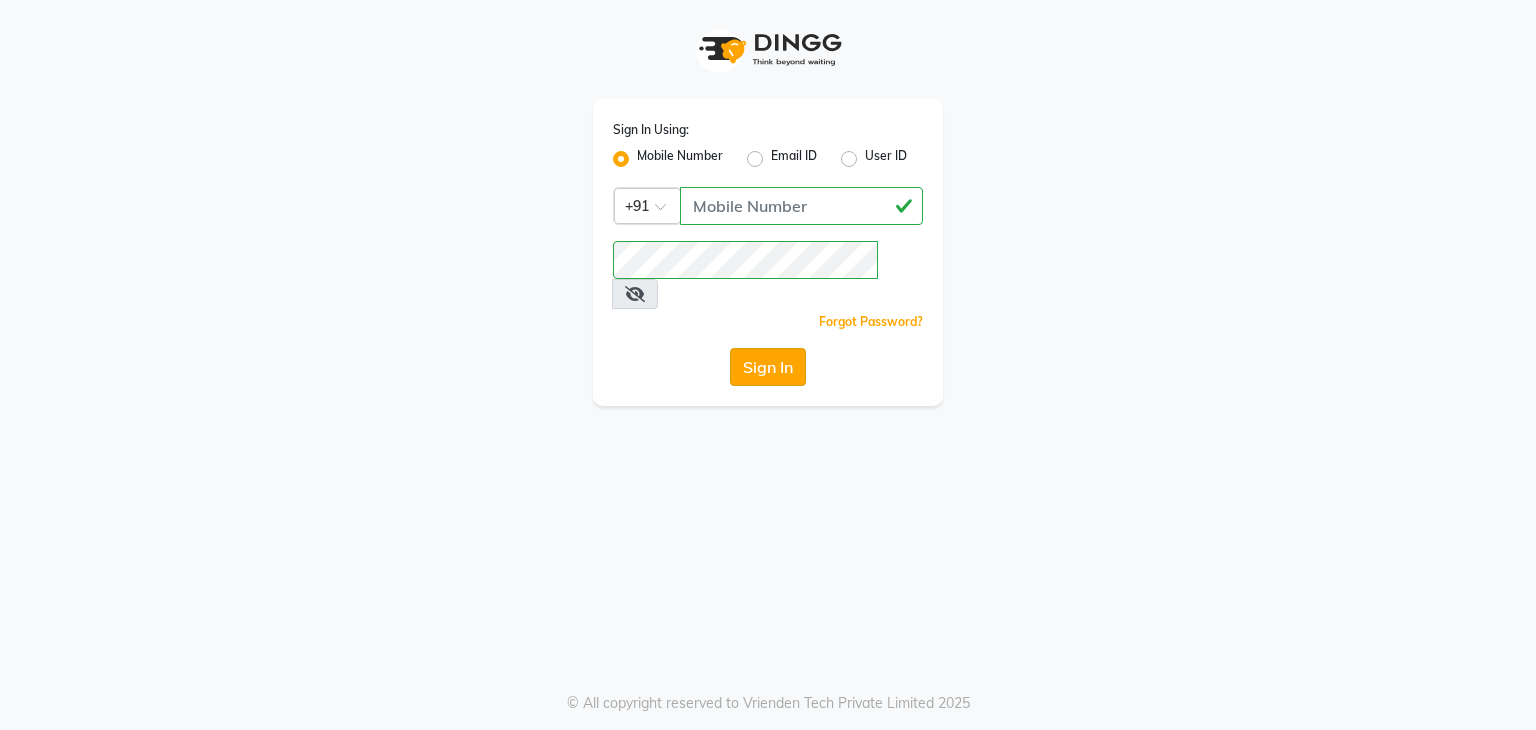 click on "Sign In" 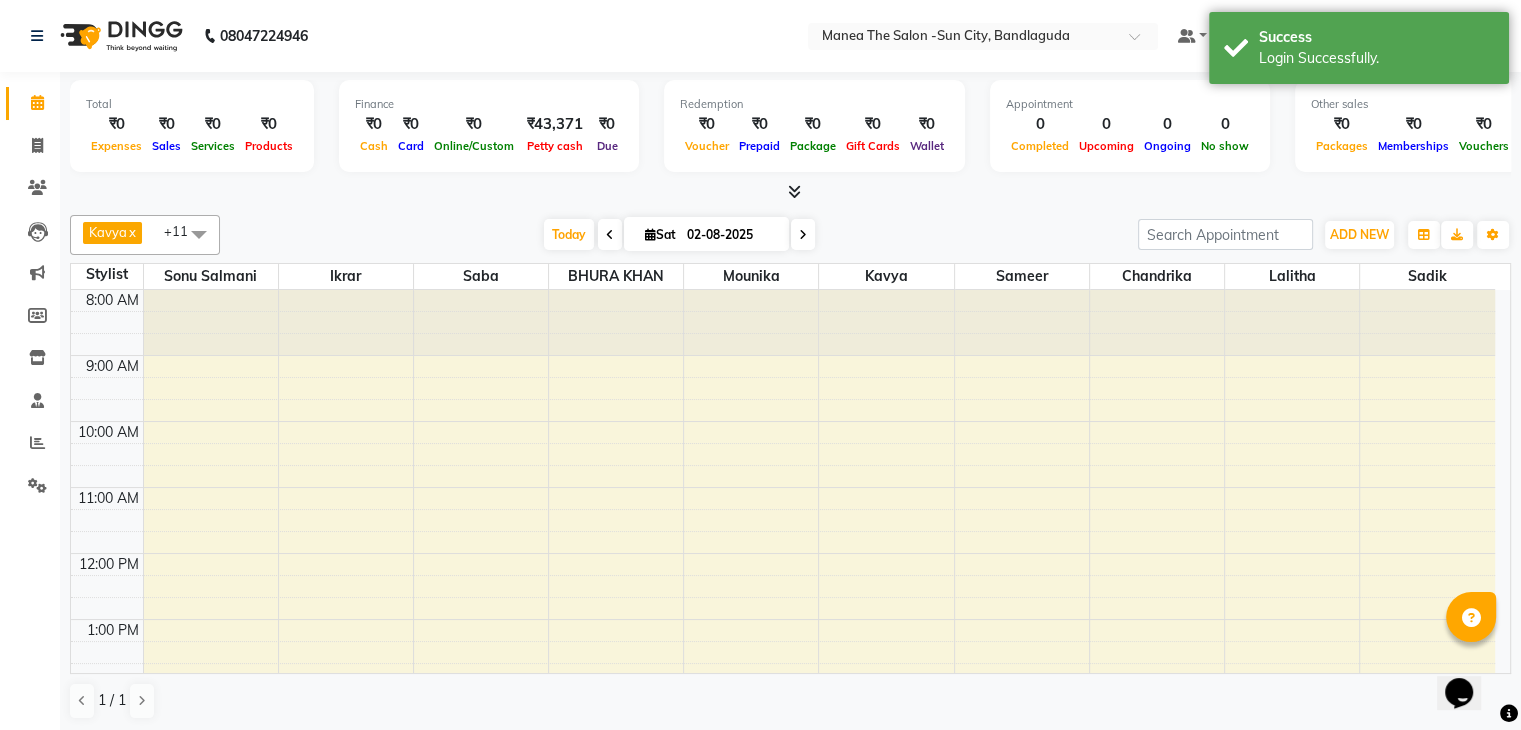 scroll, scrollTop: 0, scrollLeft: 0, axis: both 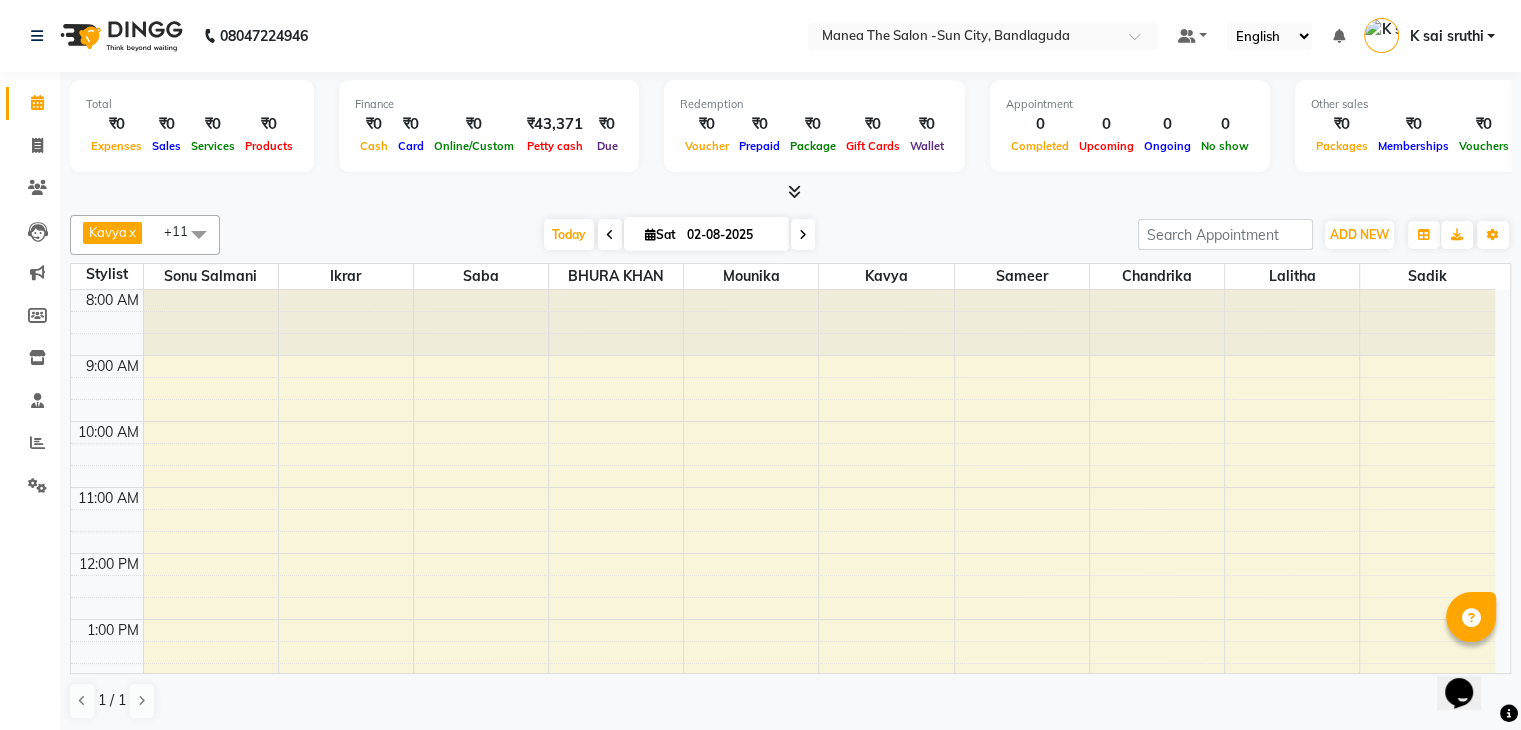 click at bounding box center [199, 234] 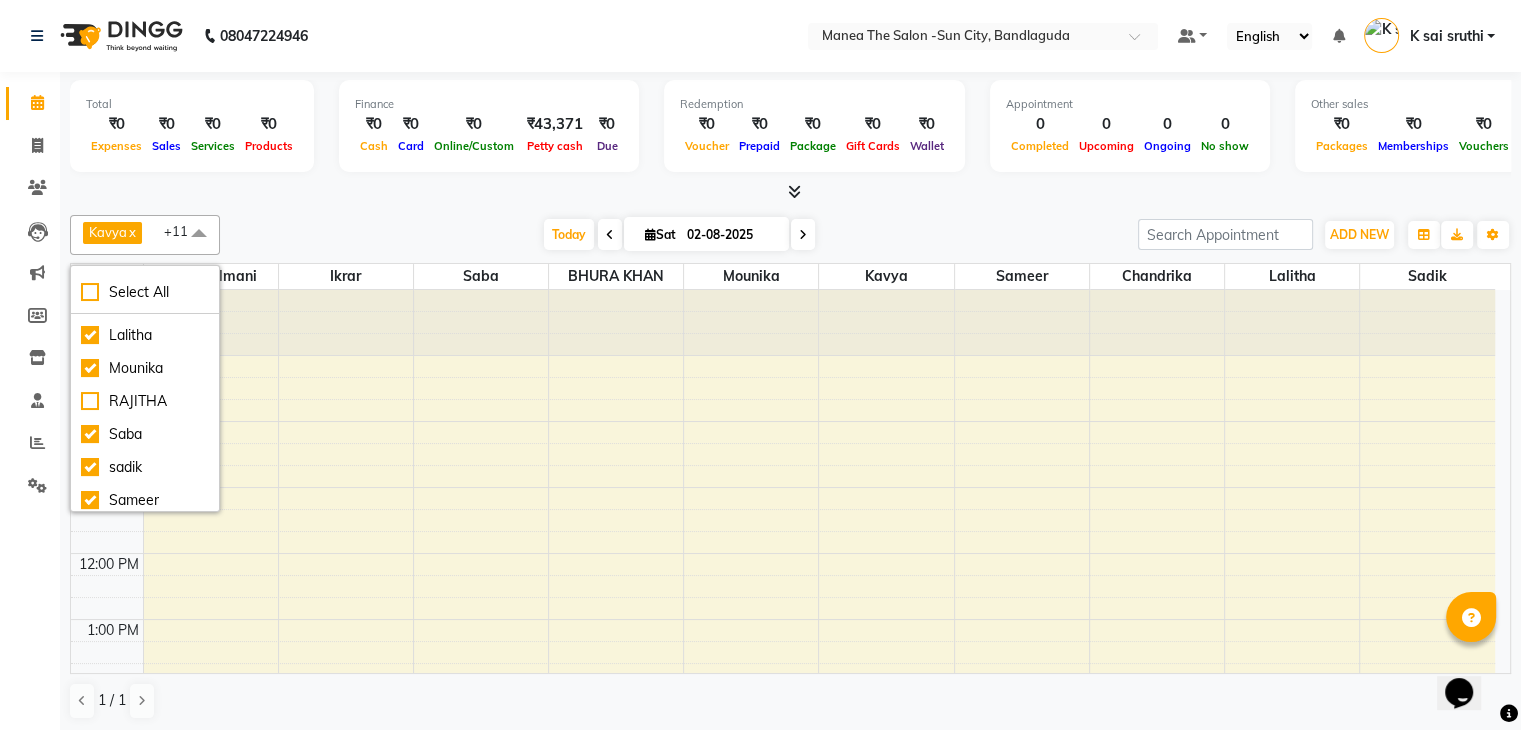 scroll, scrollTop: 200, scrollLeft: 0, axis: vertical 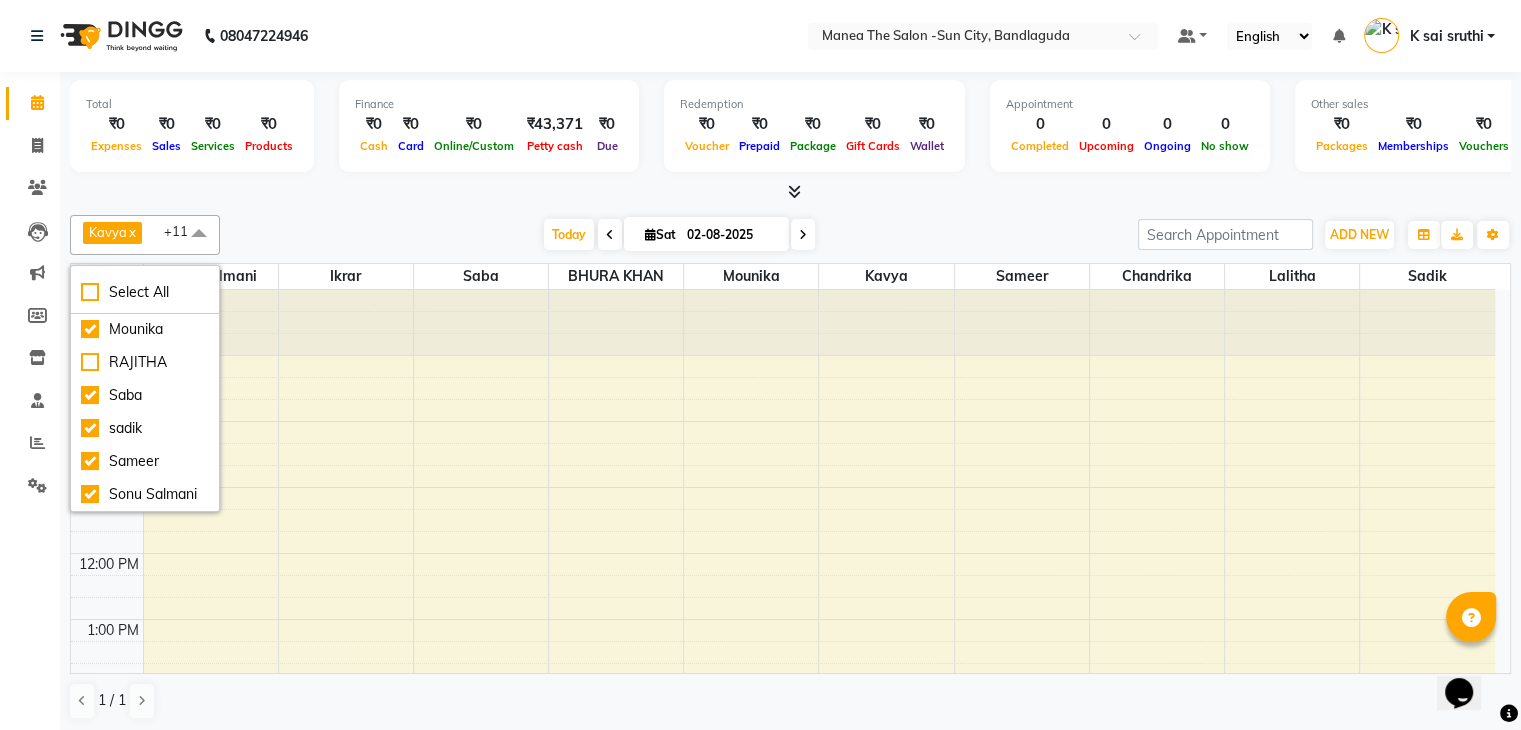 click at bounding box center (790, 192) 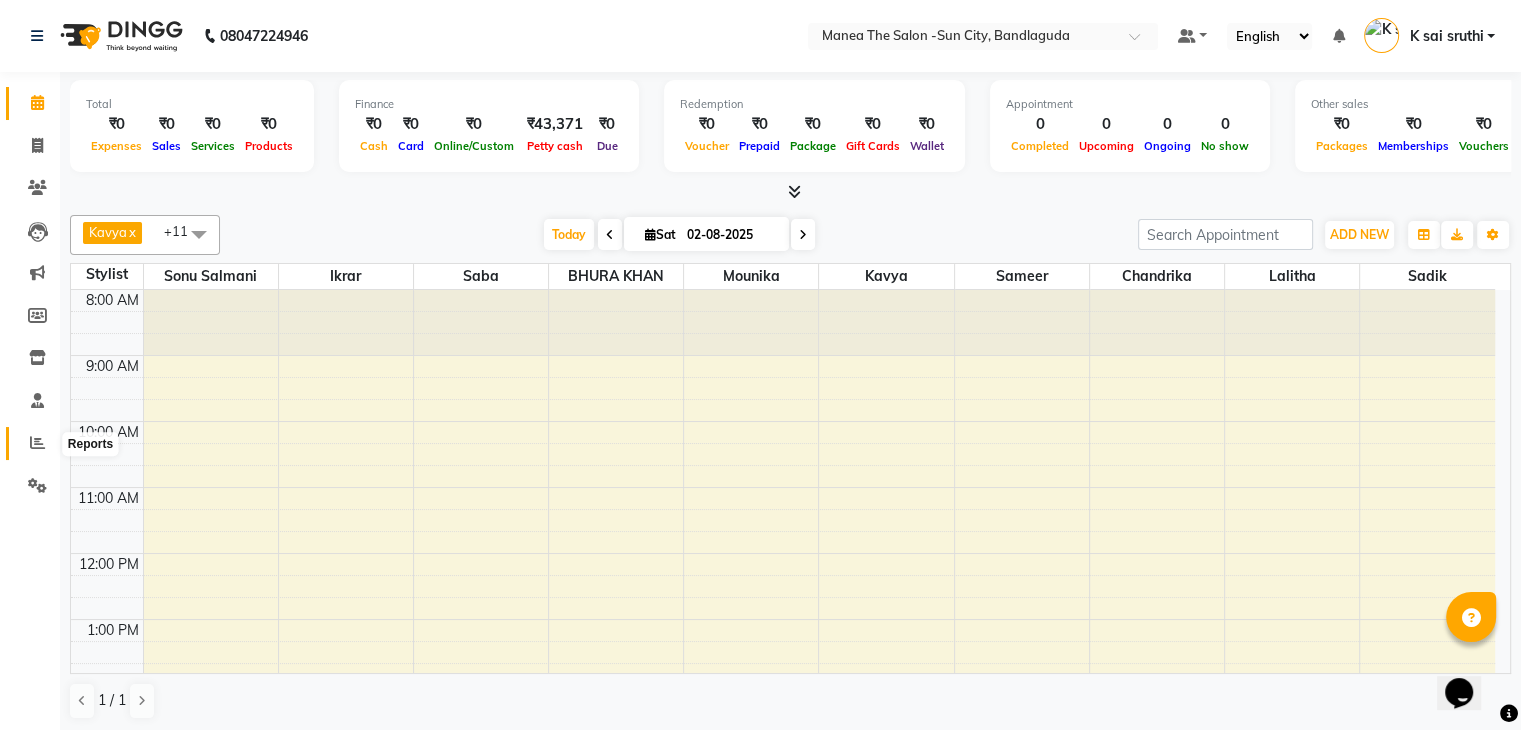 click 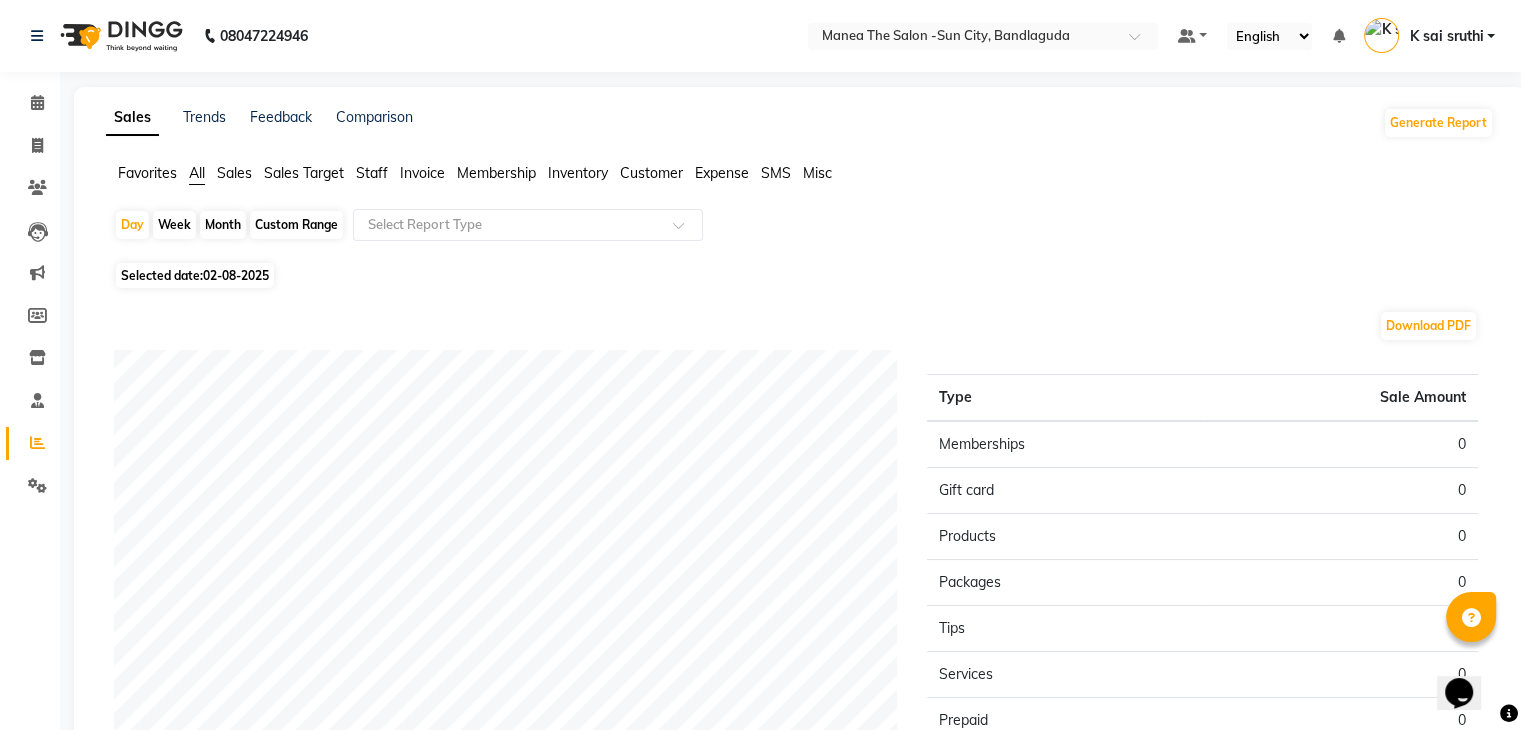 click on "Month" 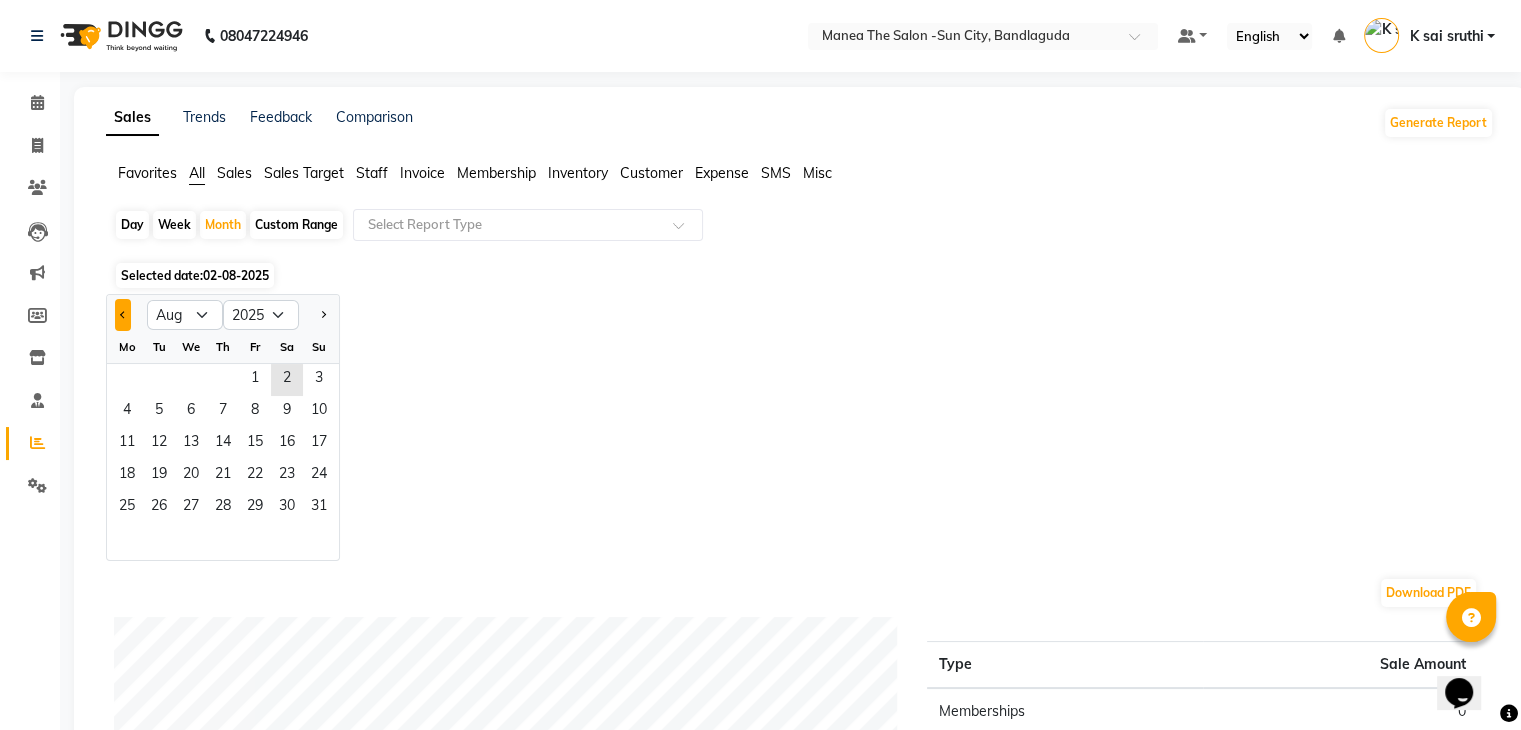 click 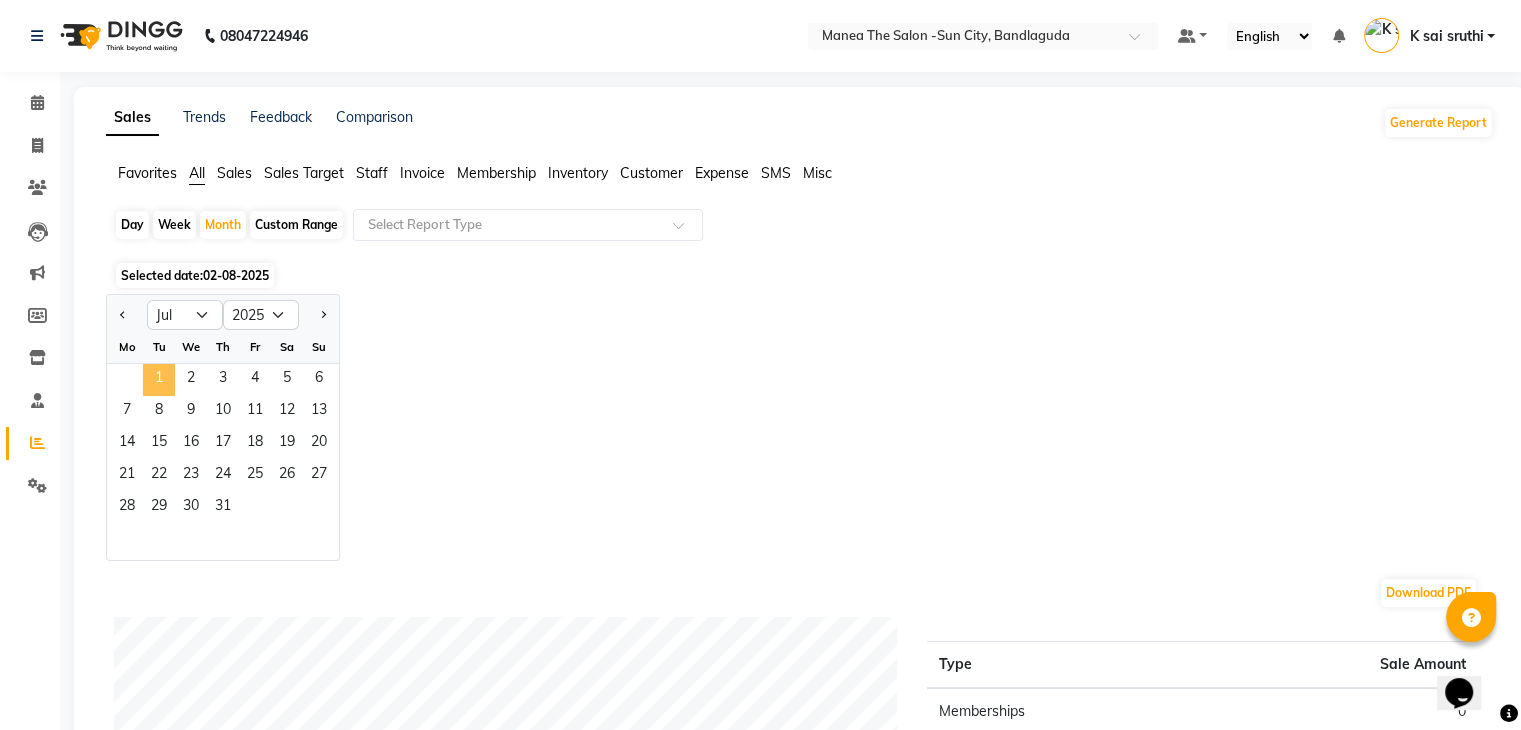 click on "1" 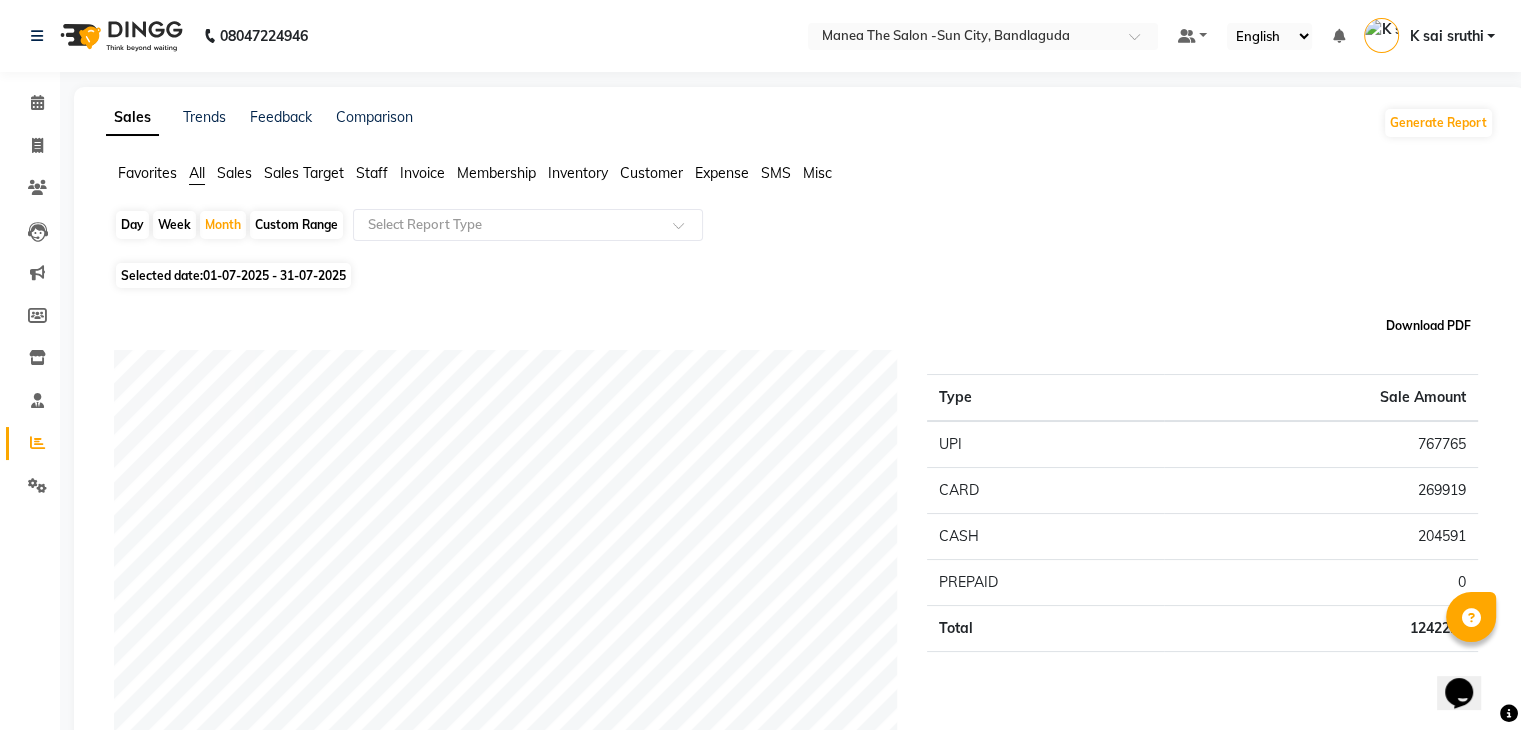 click on "Download PDF" 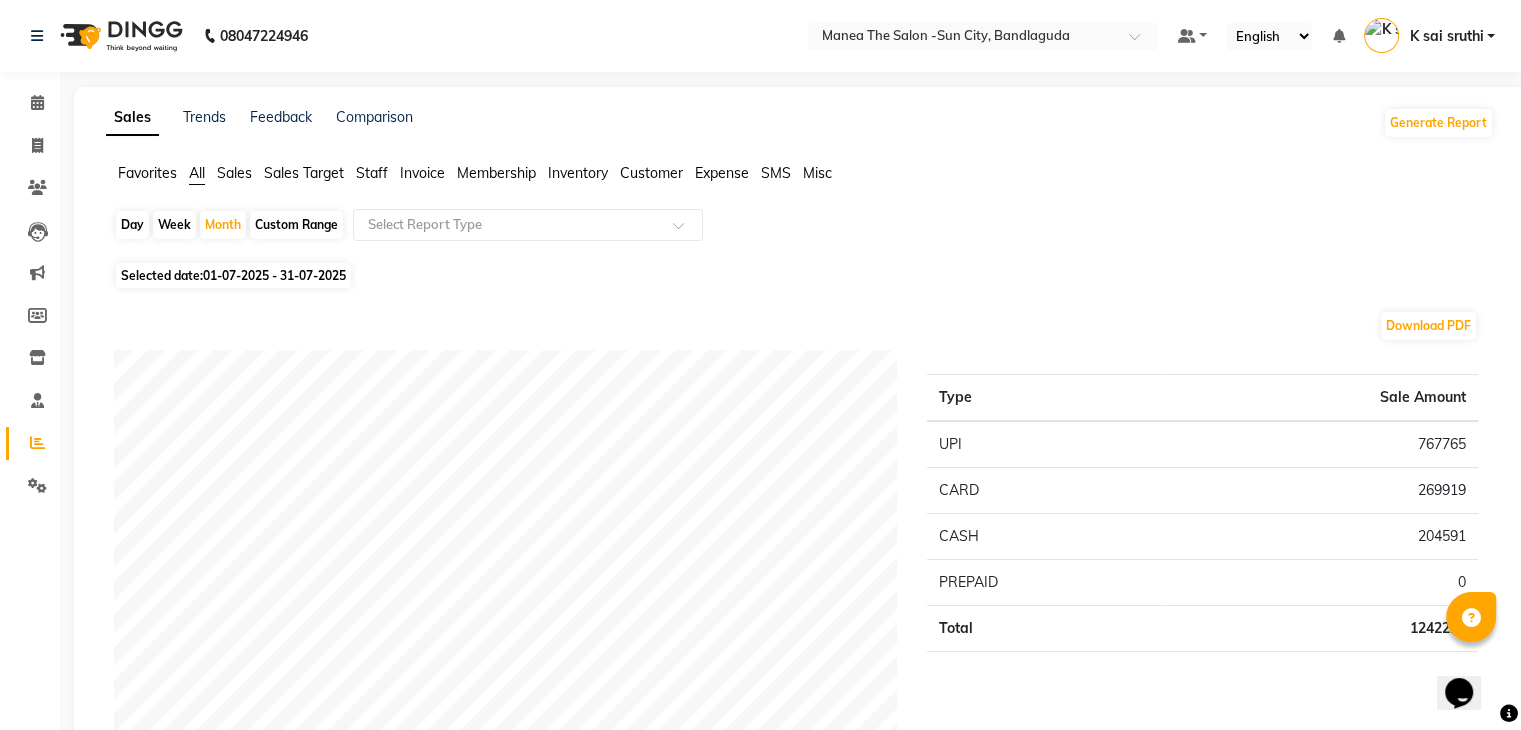 click on "Invoice" 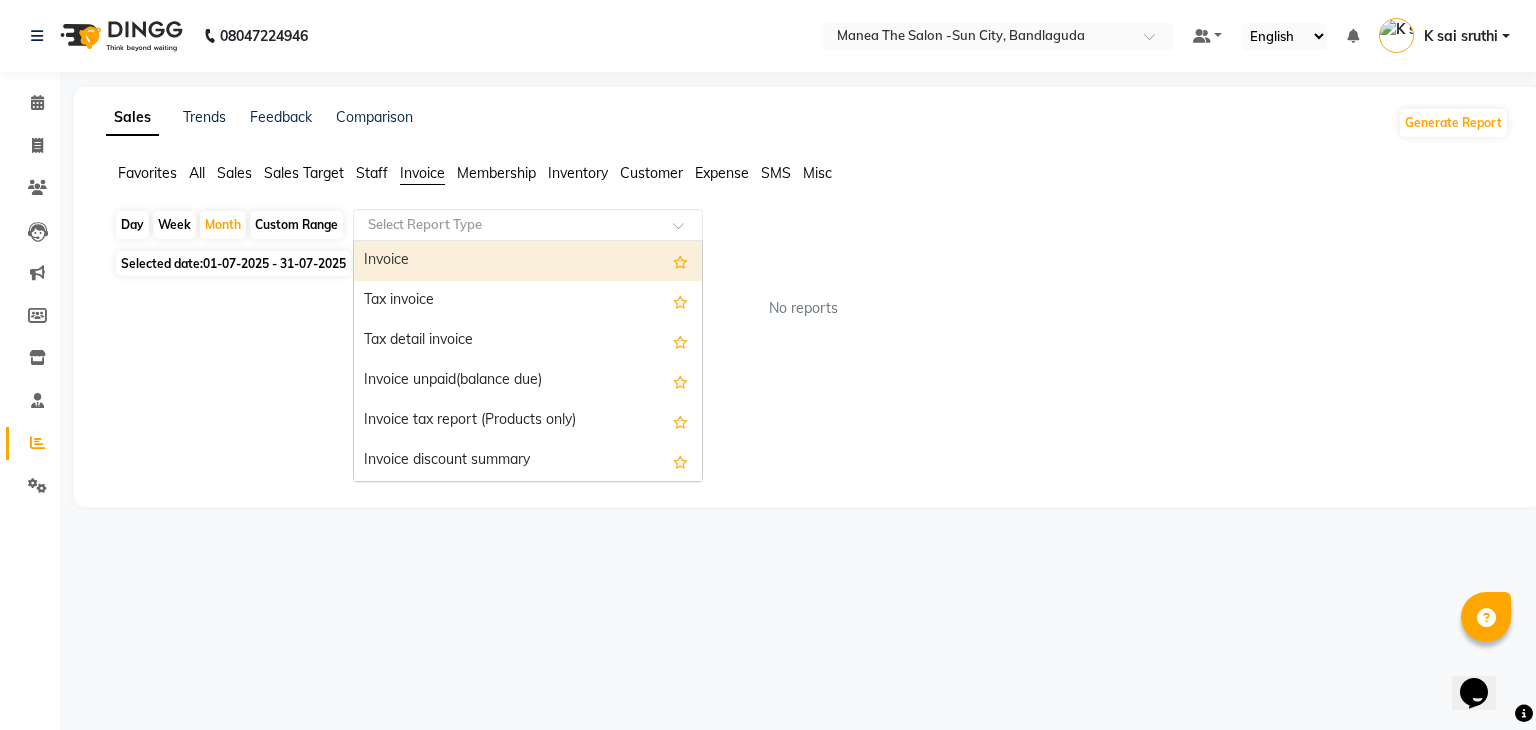 click on "Select Report Type" 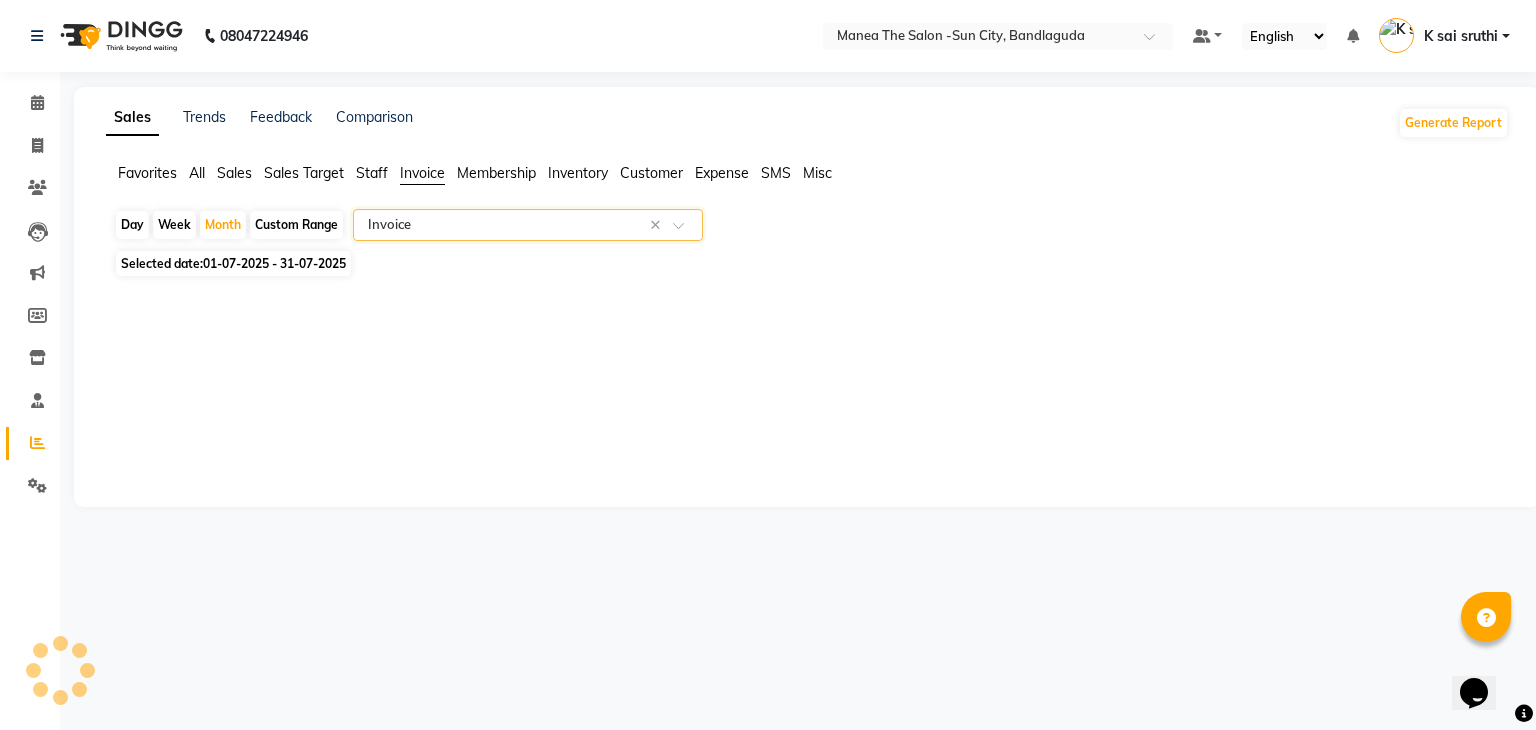 select on "full_report" 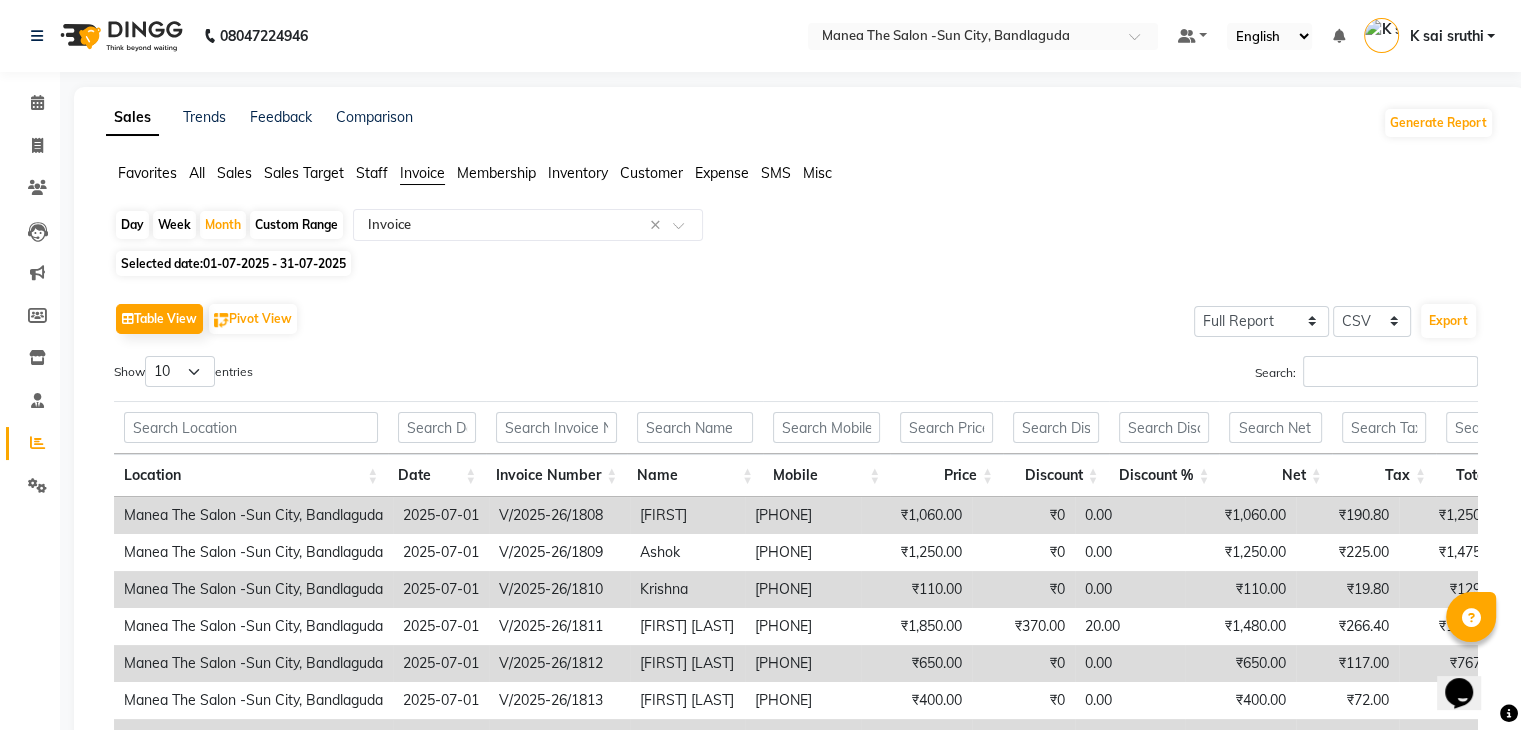 click on "Day   Week   Month   Custom Range  Select Report Type × Invoice ×" 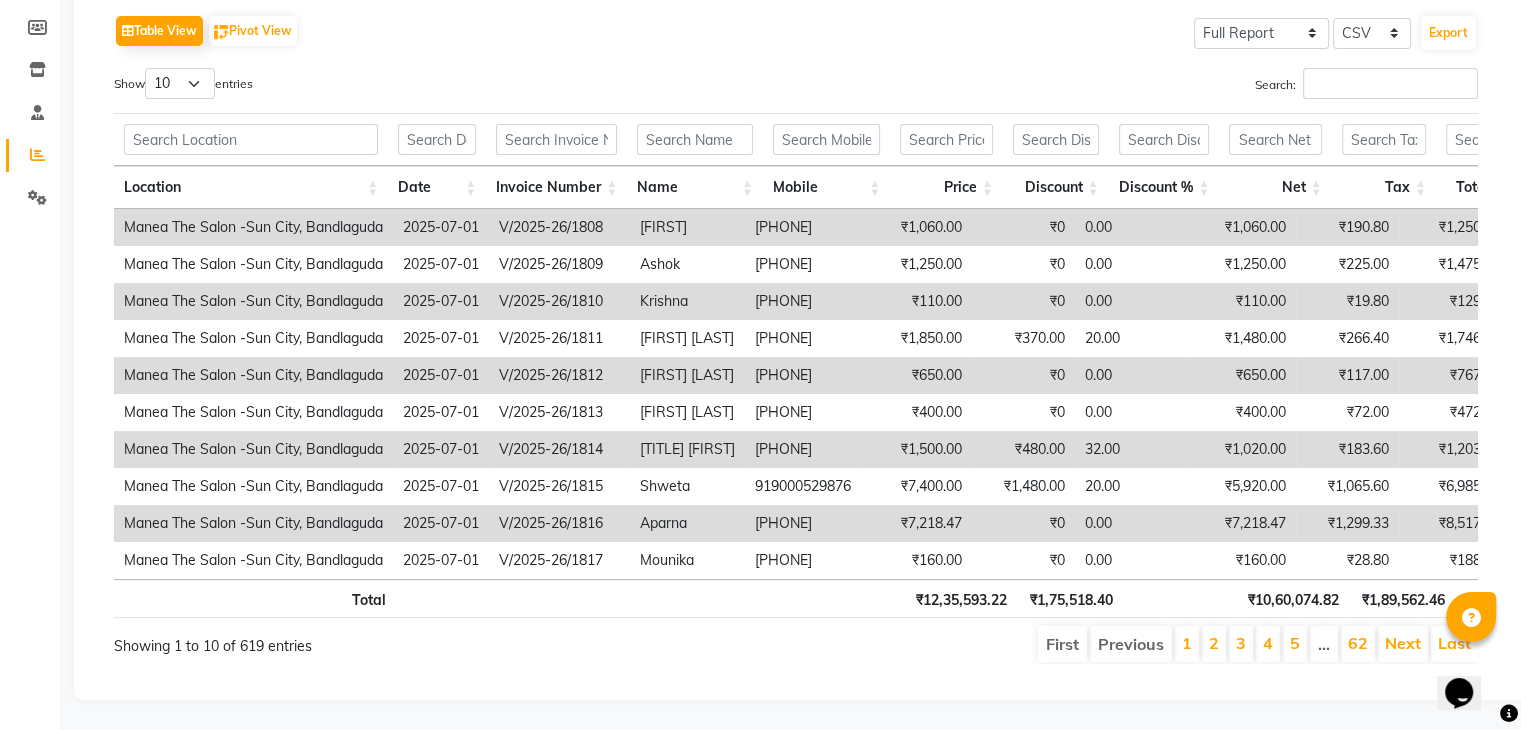 scroll, scrollTop: 317, scrollLeft: 0, axis: vertical 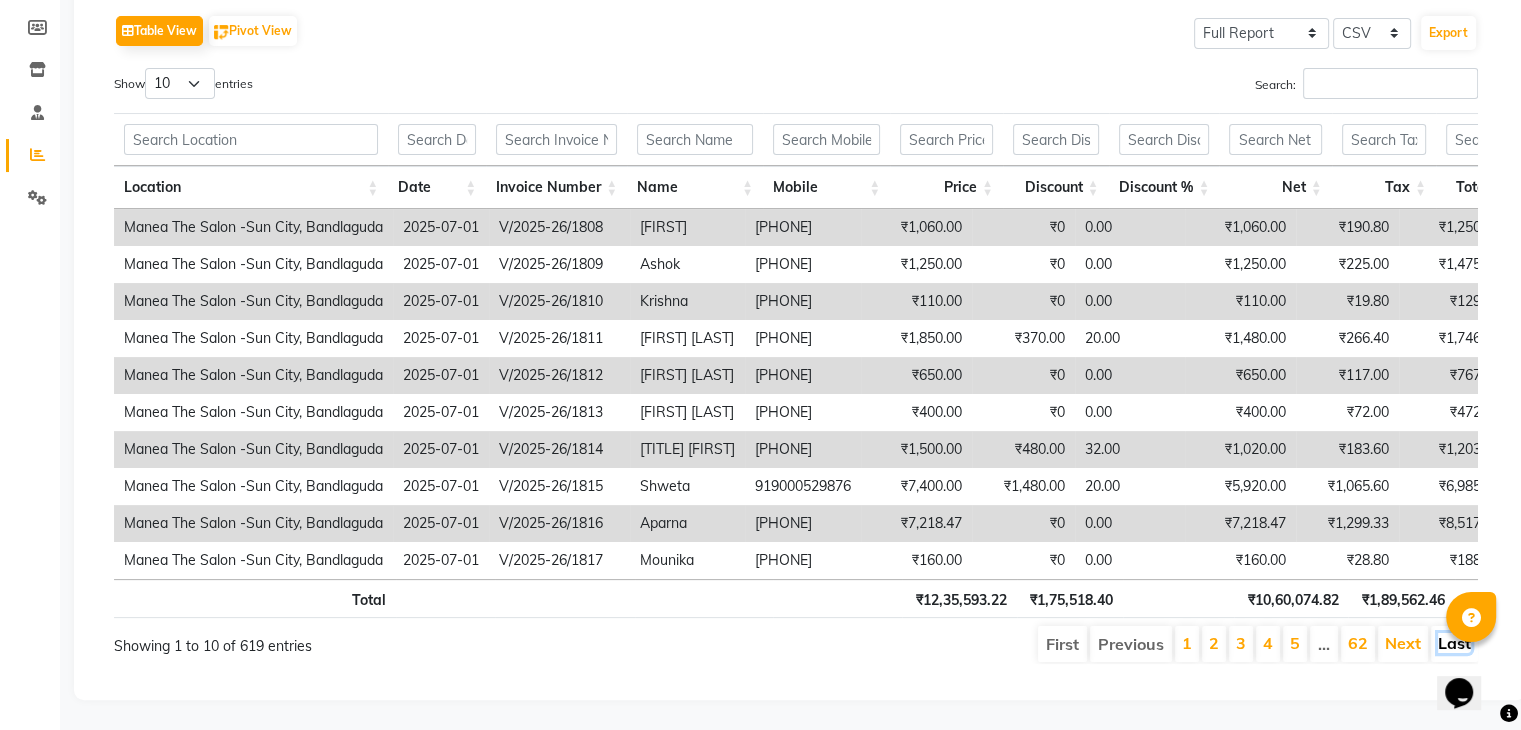 click on "Last" at bounding box center (1454, 643) 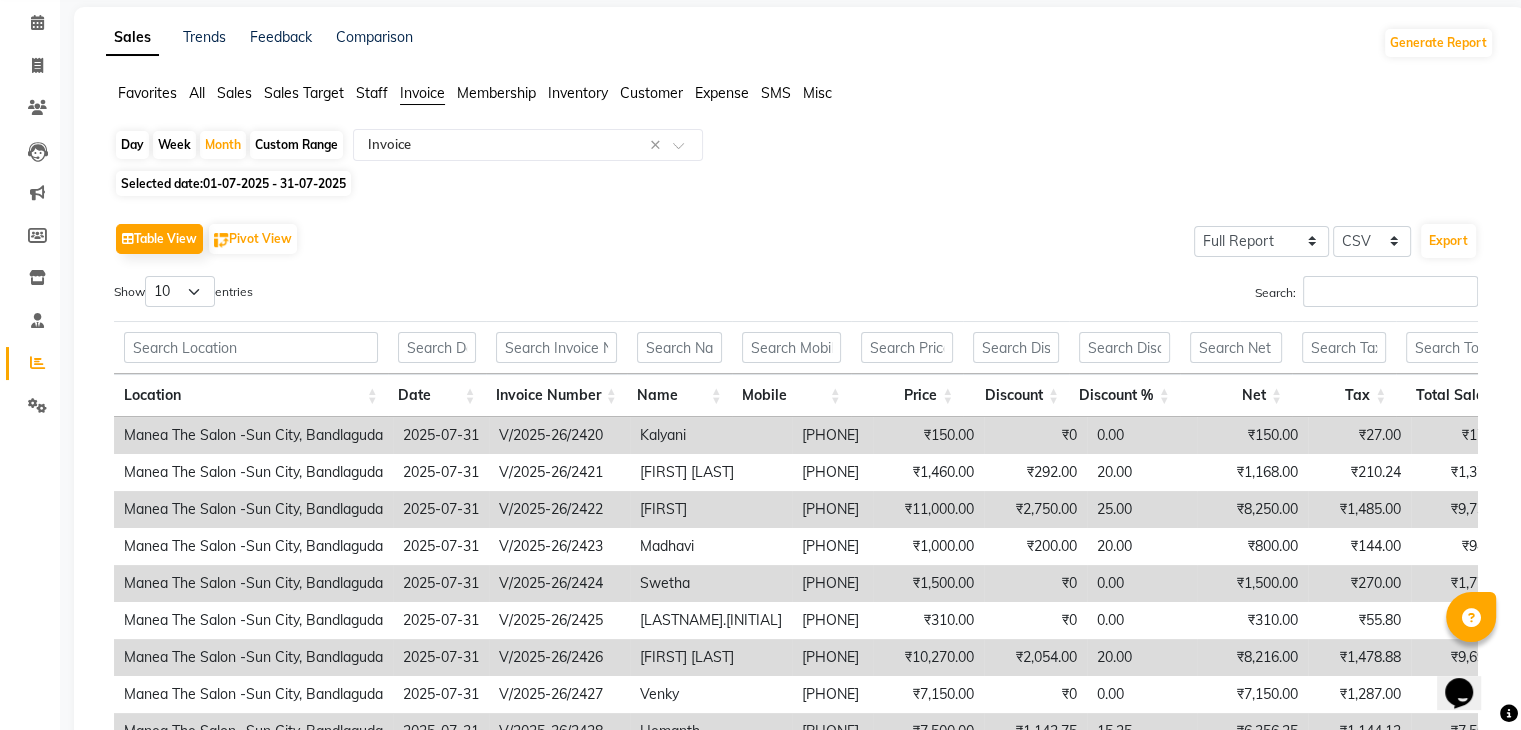 scroll, scrollTop: 0, scrollLeft: 0, axis: both 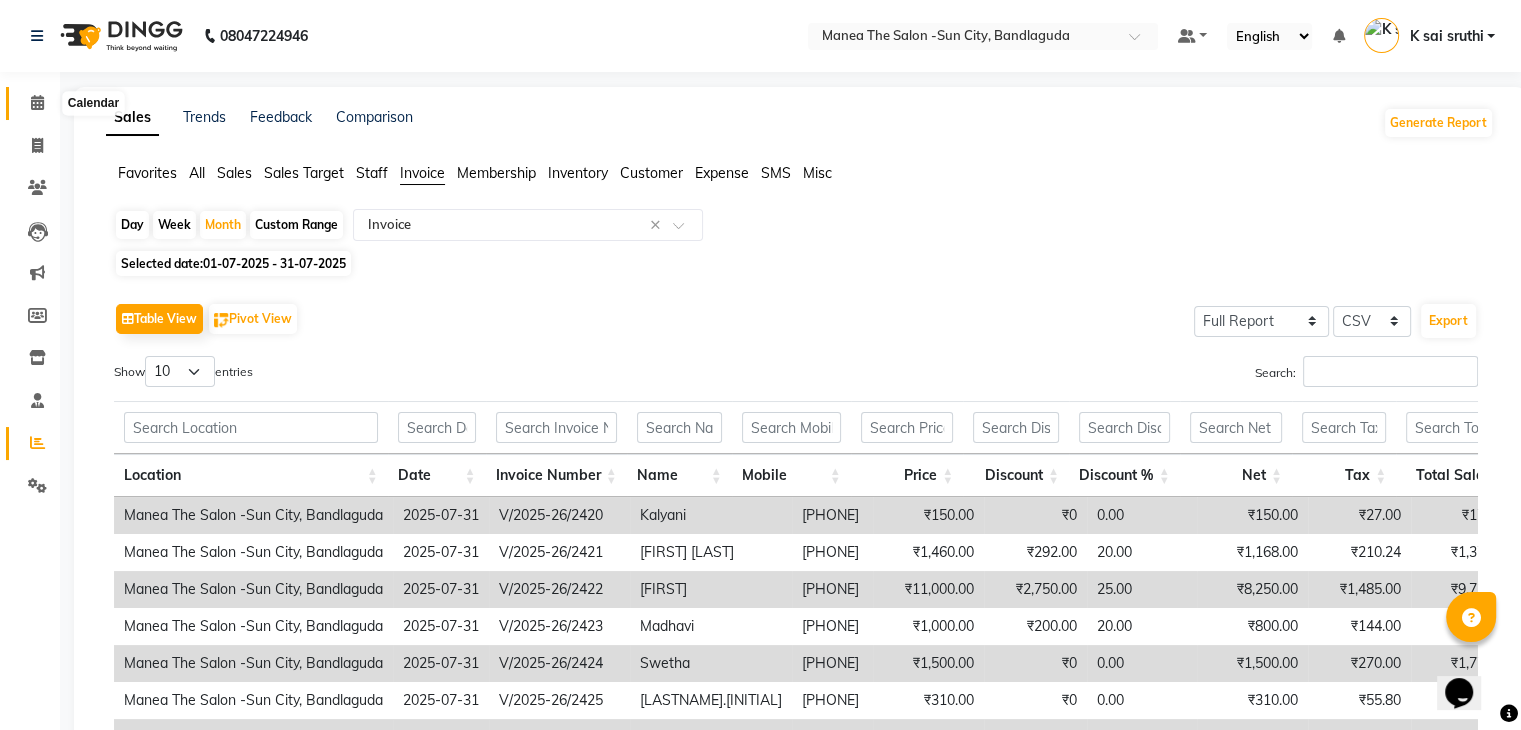click 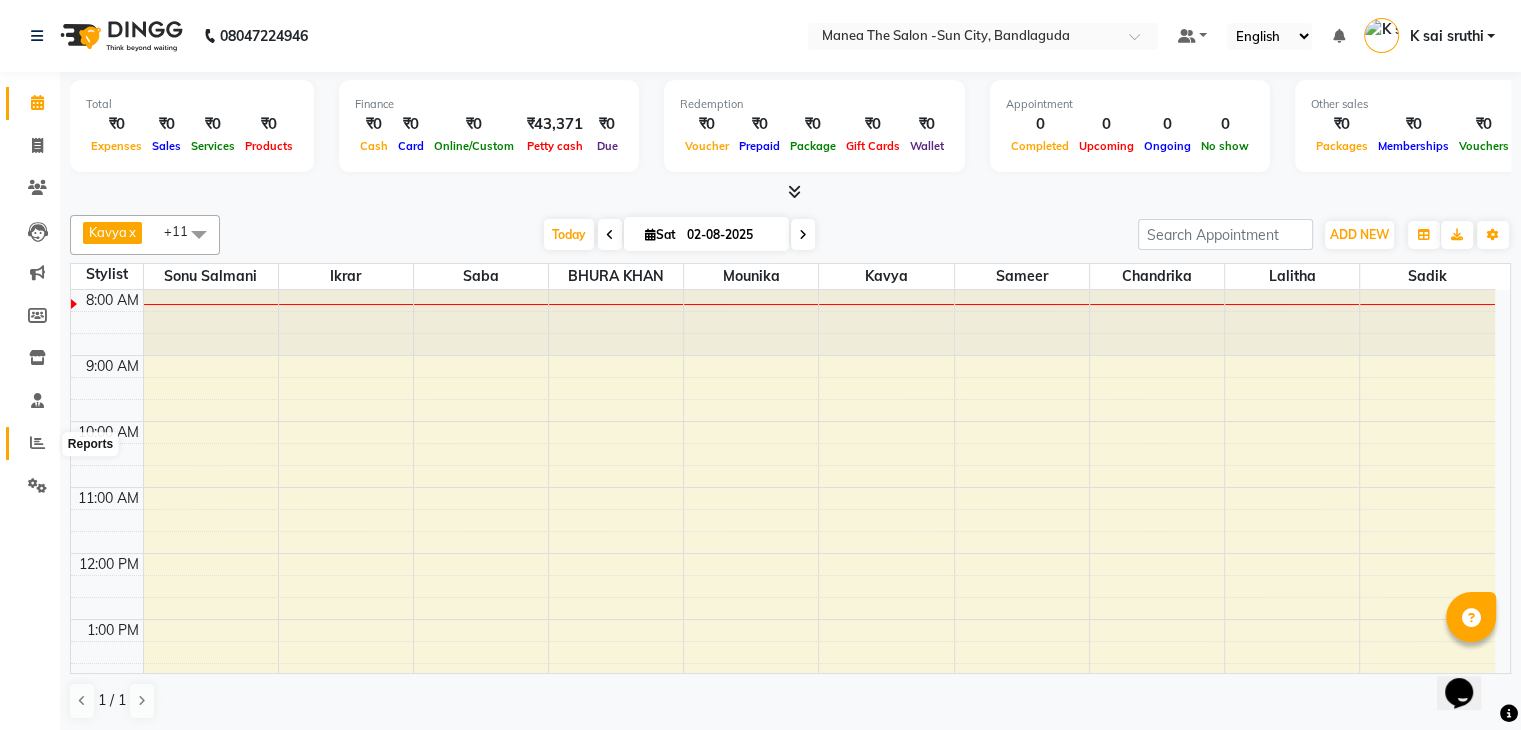 click 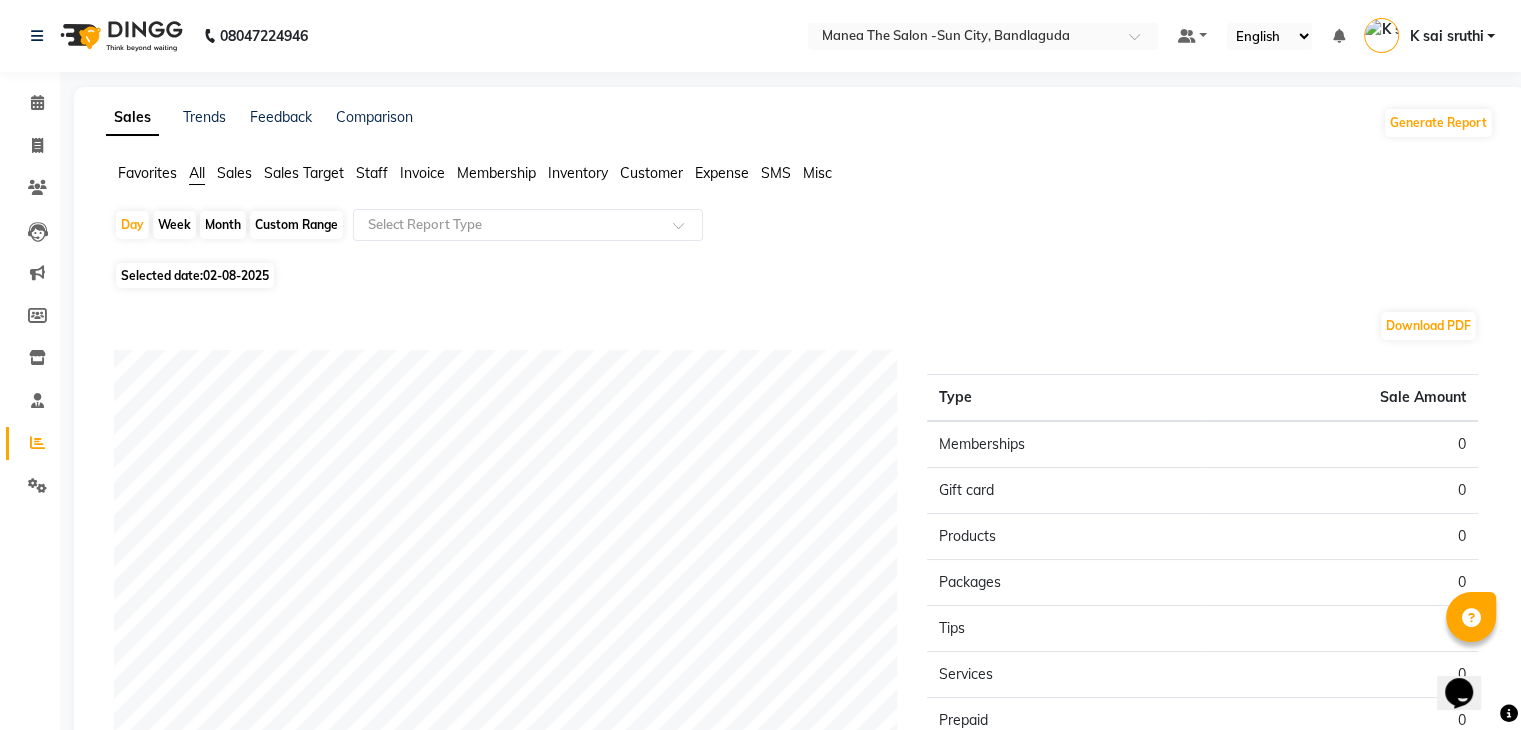 click on "Month" 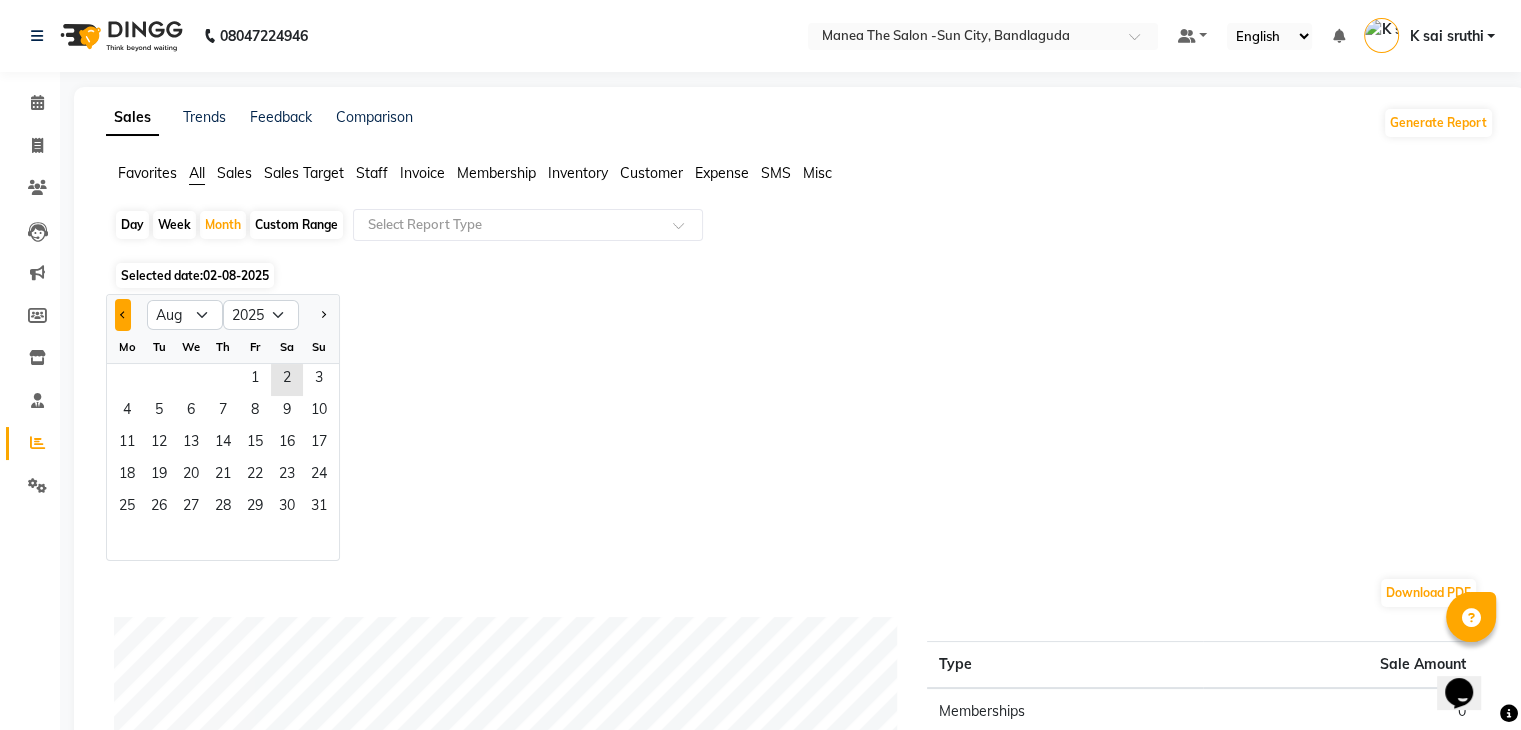 click 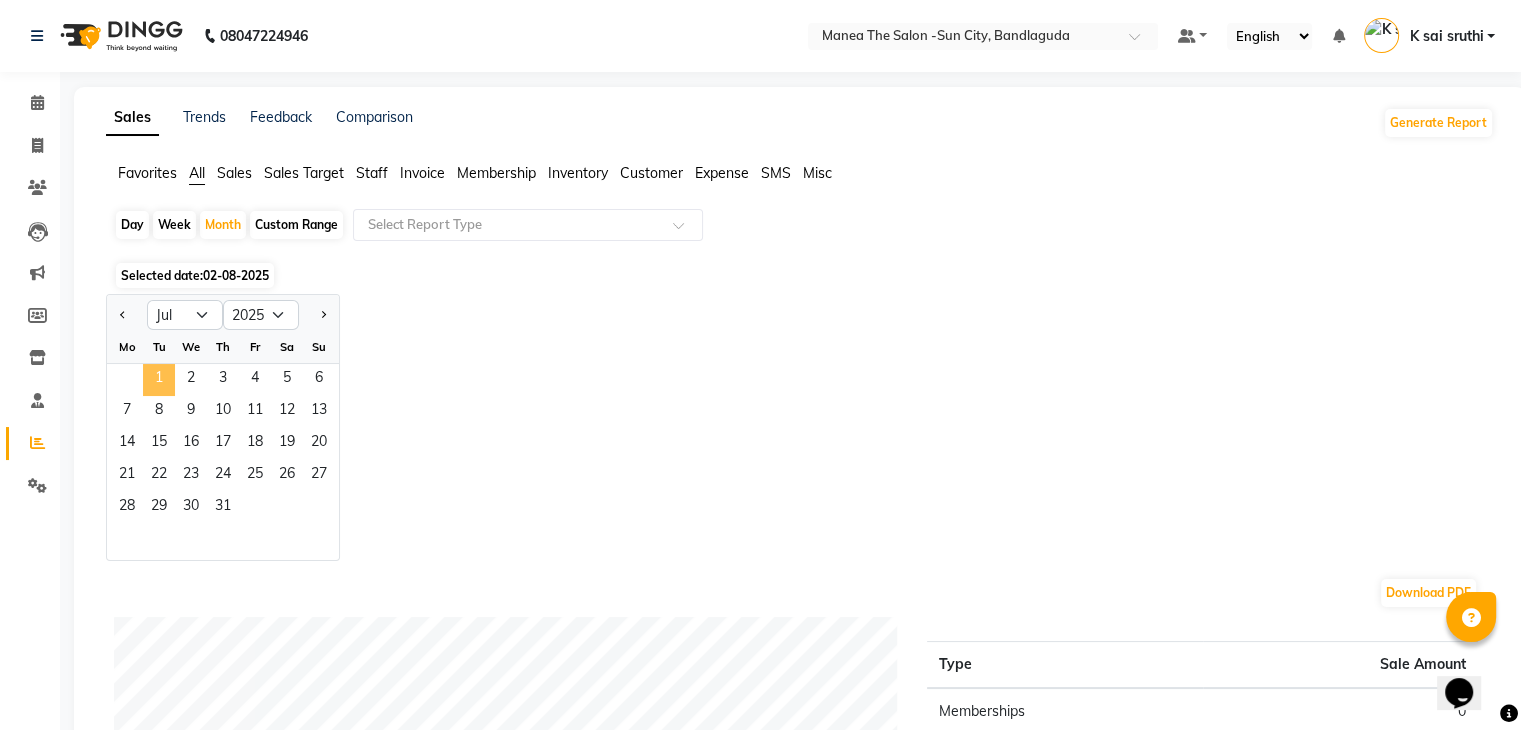 click on "1" 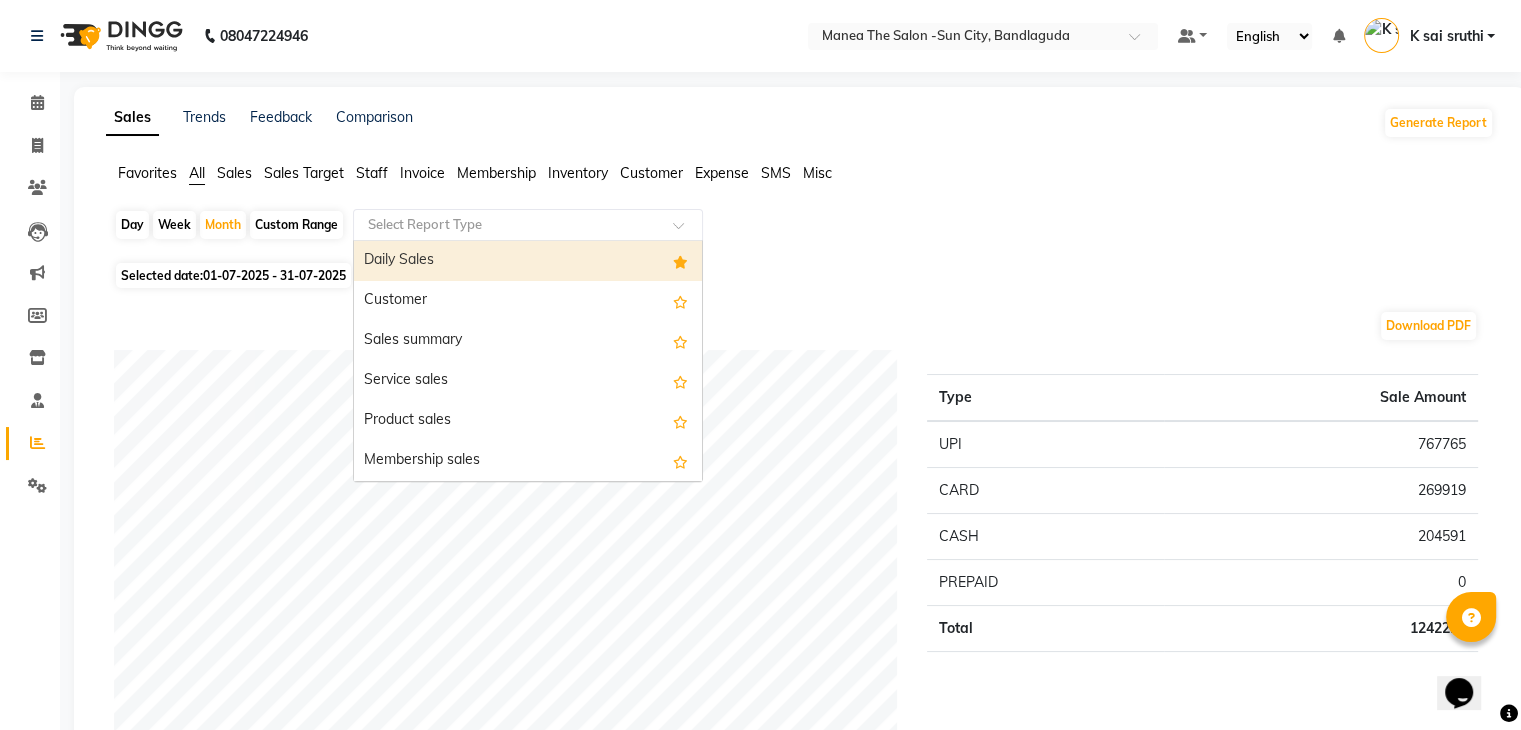 click 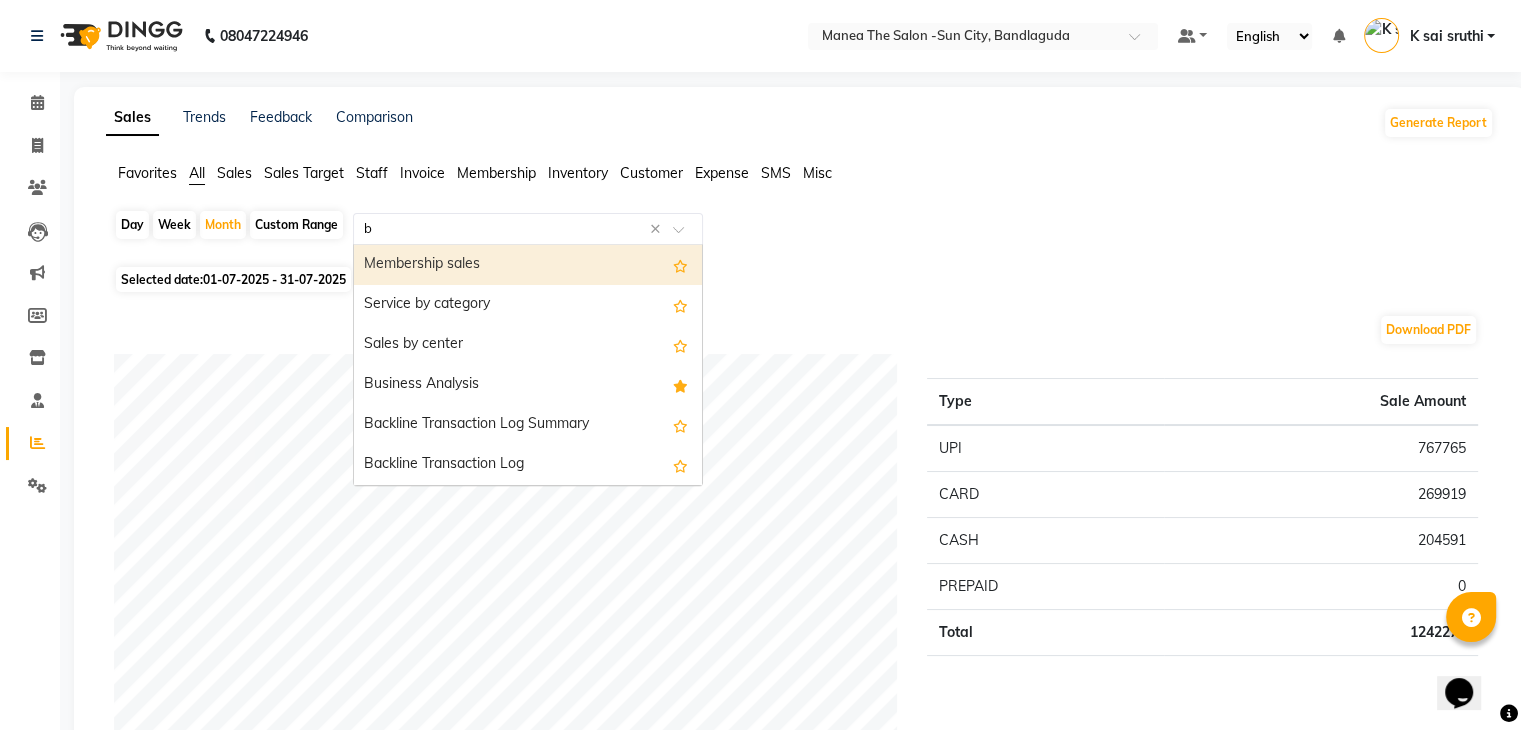type on "bu" 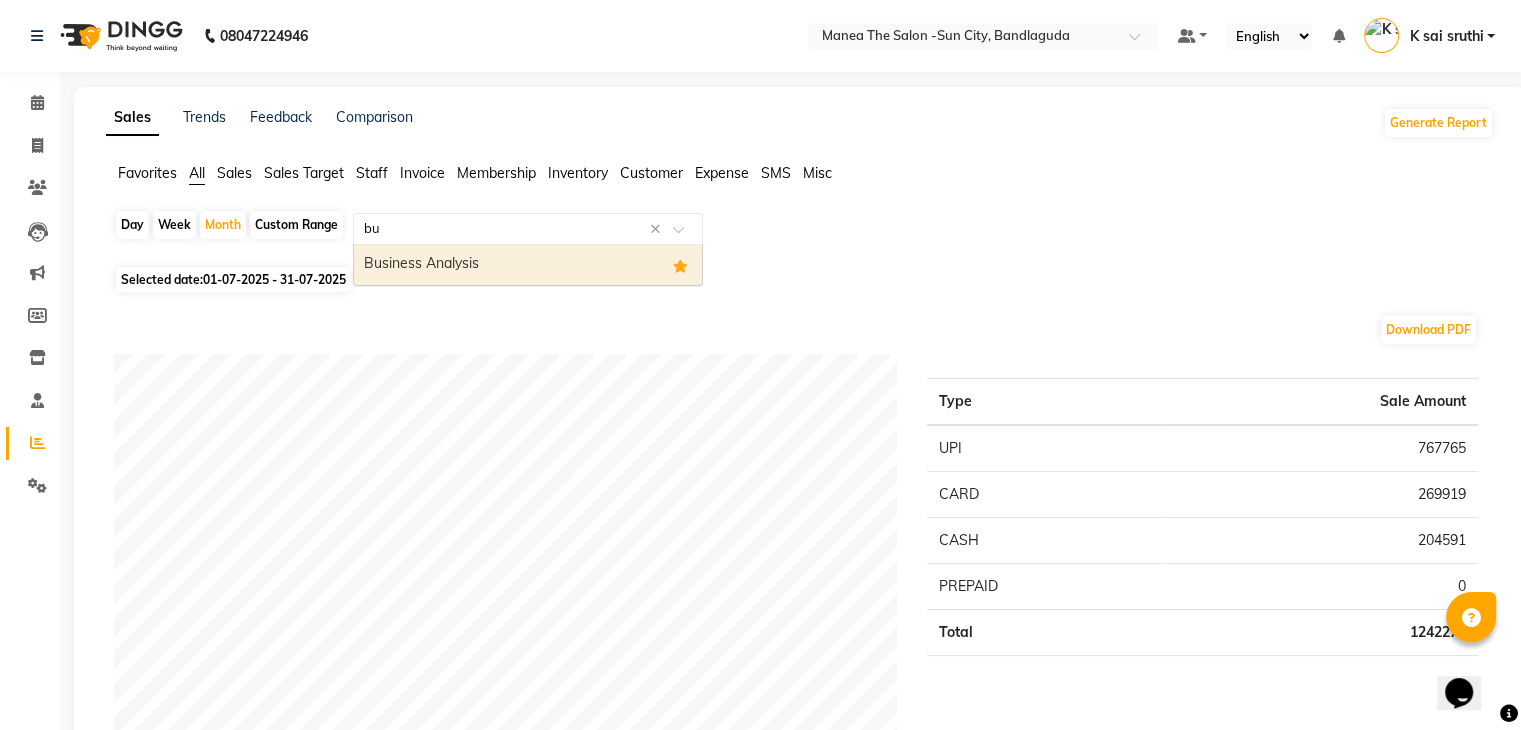 click on "Business Analysis" at bounding box center (528, 265) 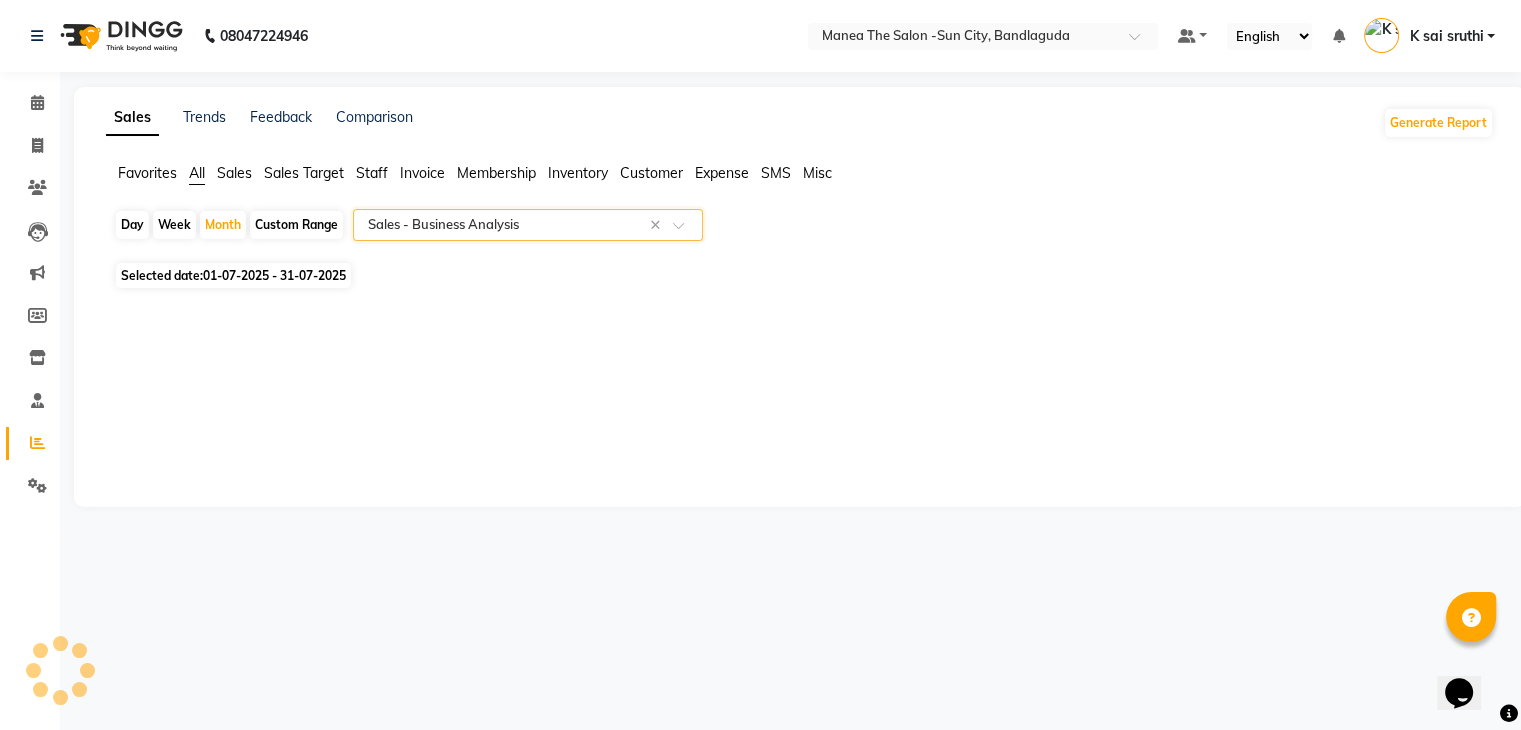 select on "full_report" 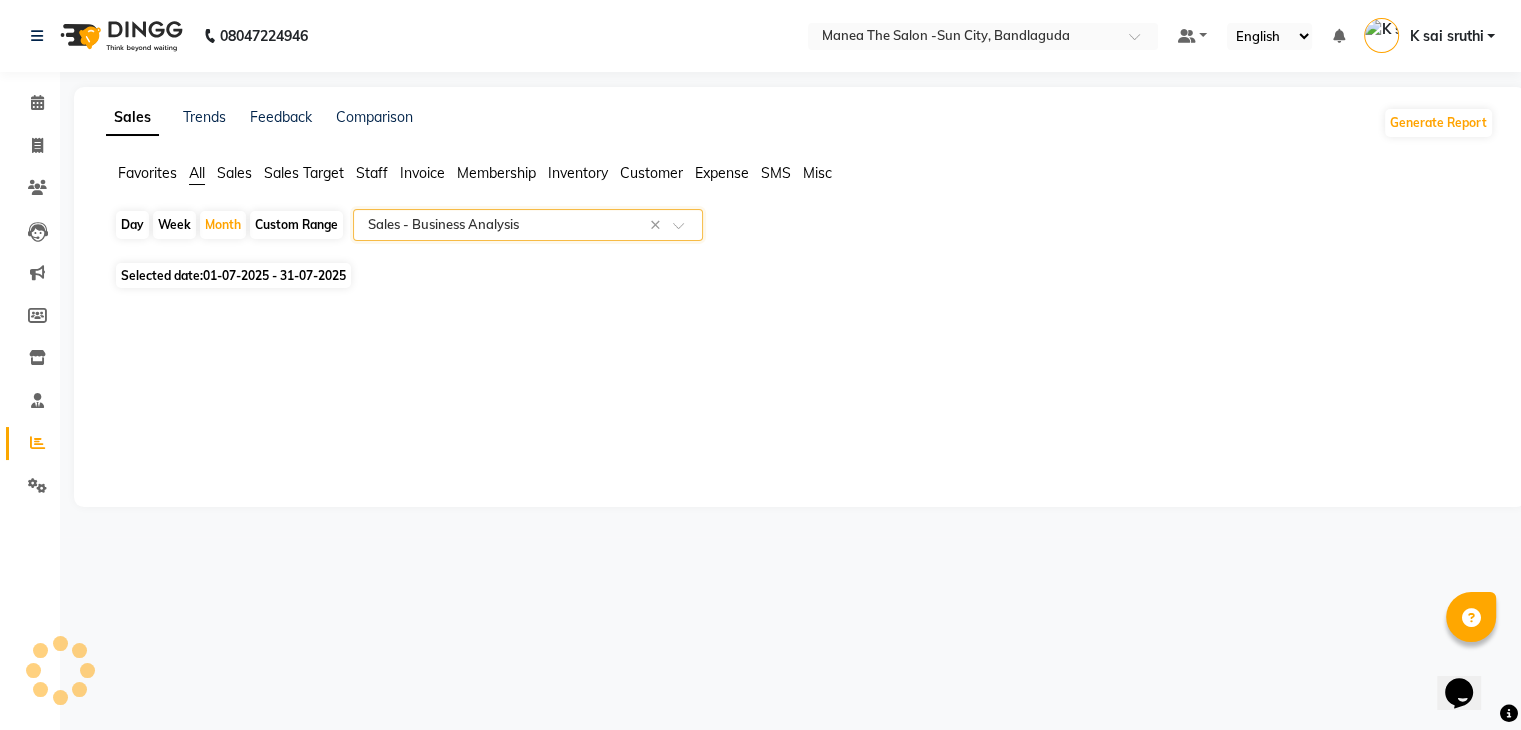 select on "csv" 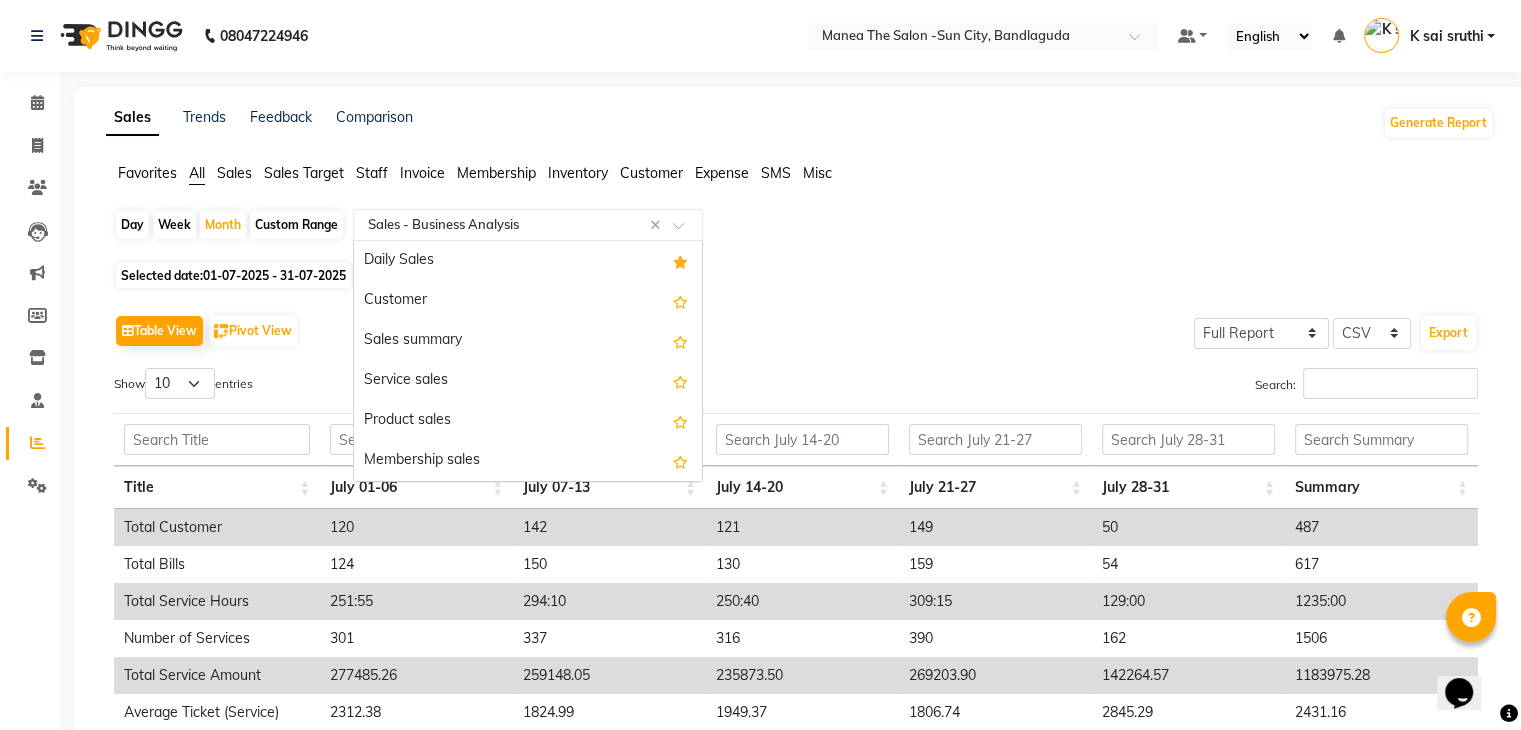 scroll, scrollTop: 520, scrollLeft: 0, axis: vertical 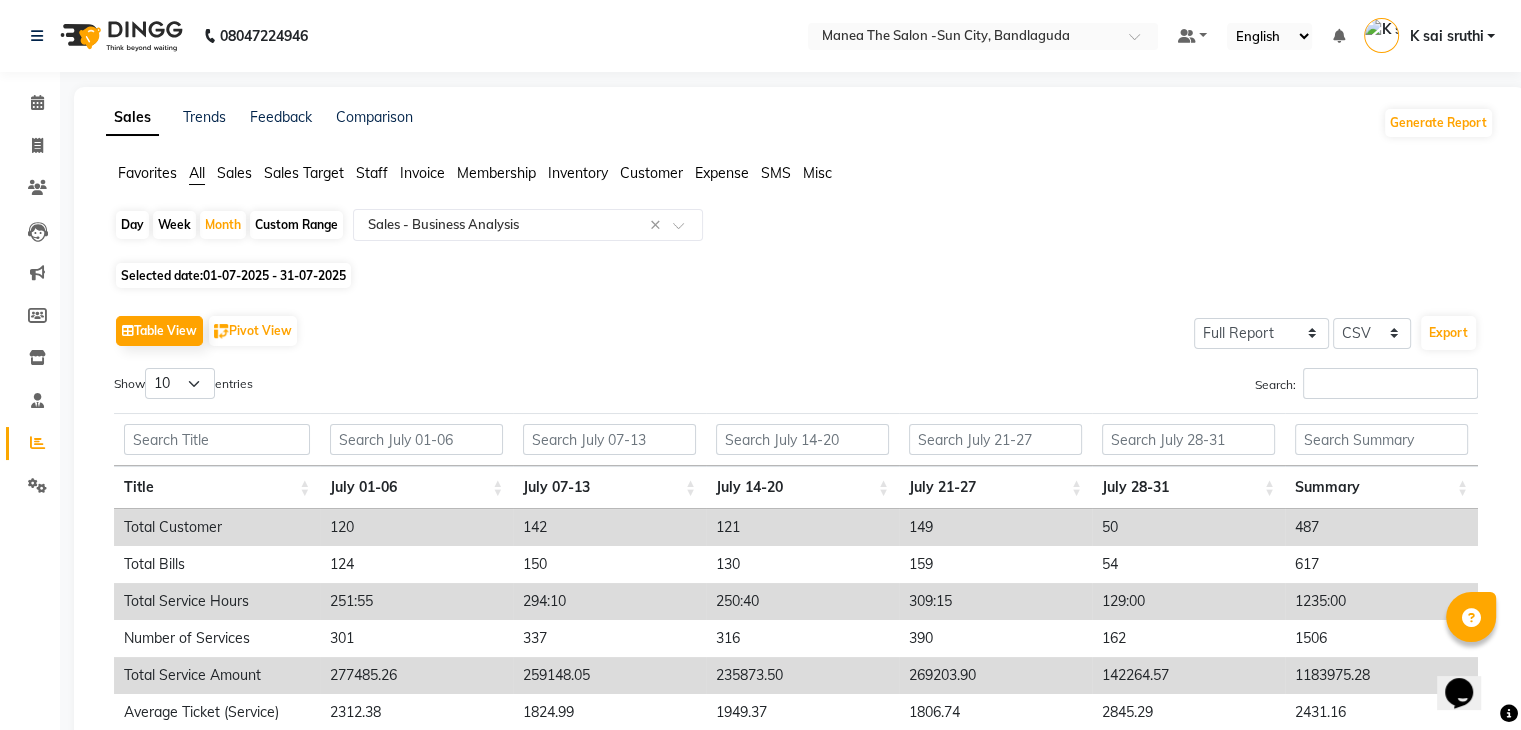 click on "Table View   Pivot View  Select Full Report Filtered Report Select CSV PDF  Export" 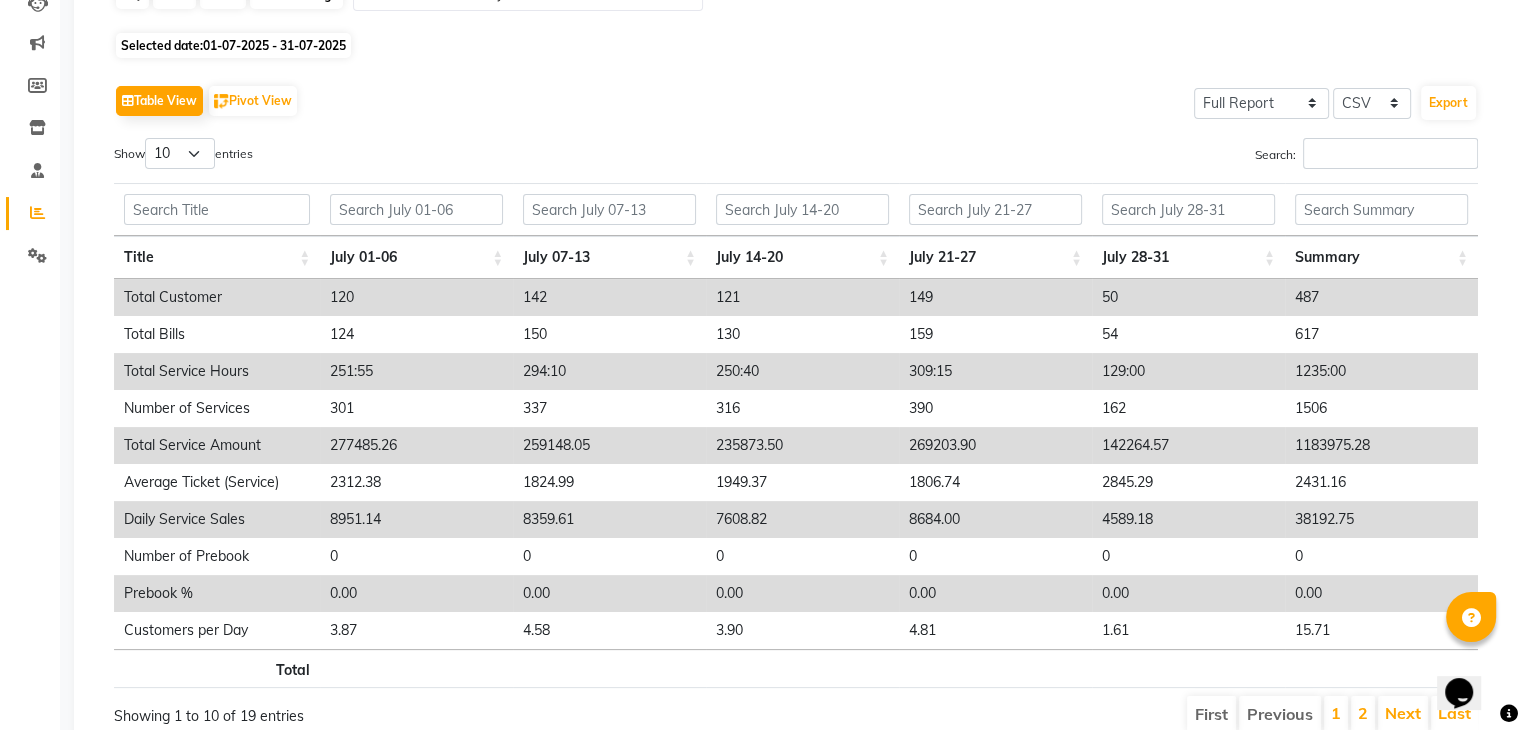 scroll, scrollTop: 280, scrollLeft: 0, axis: vertical 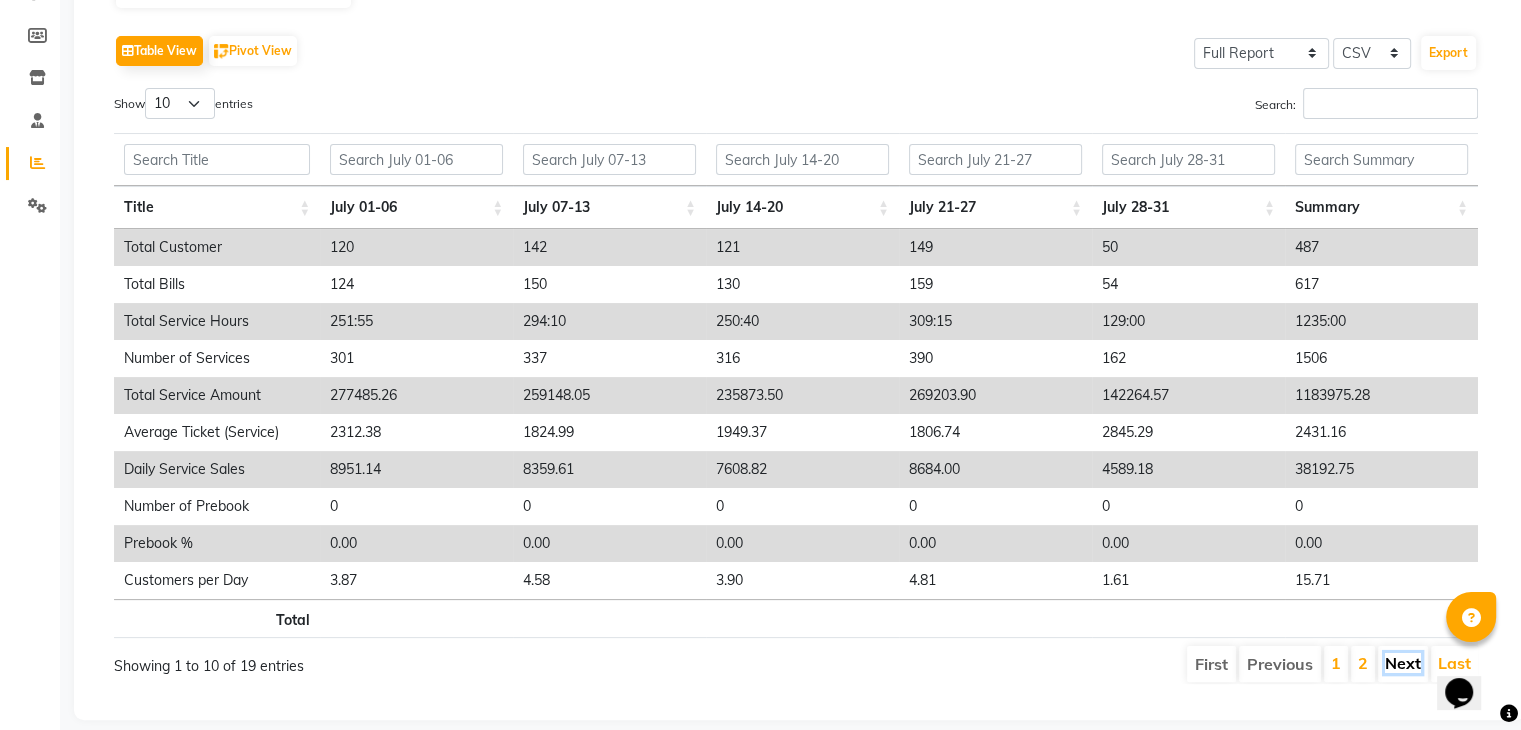 click on "Next" at bounding box center (1403, 663) 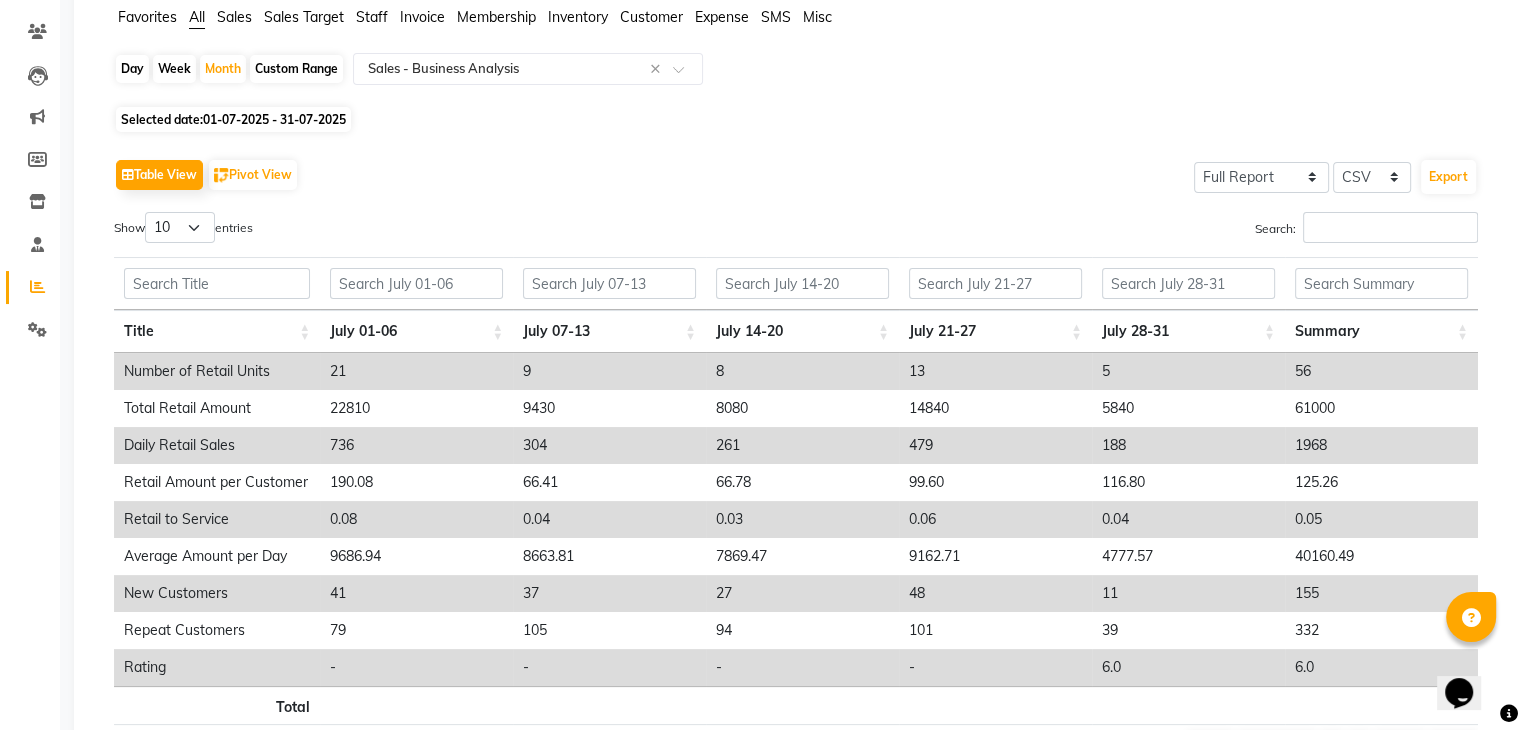scroll, scrollTop: 276, scrollLeft: 0, axis: vertical 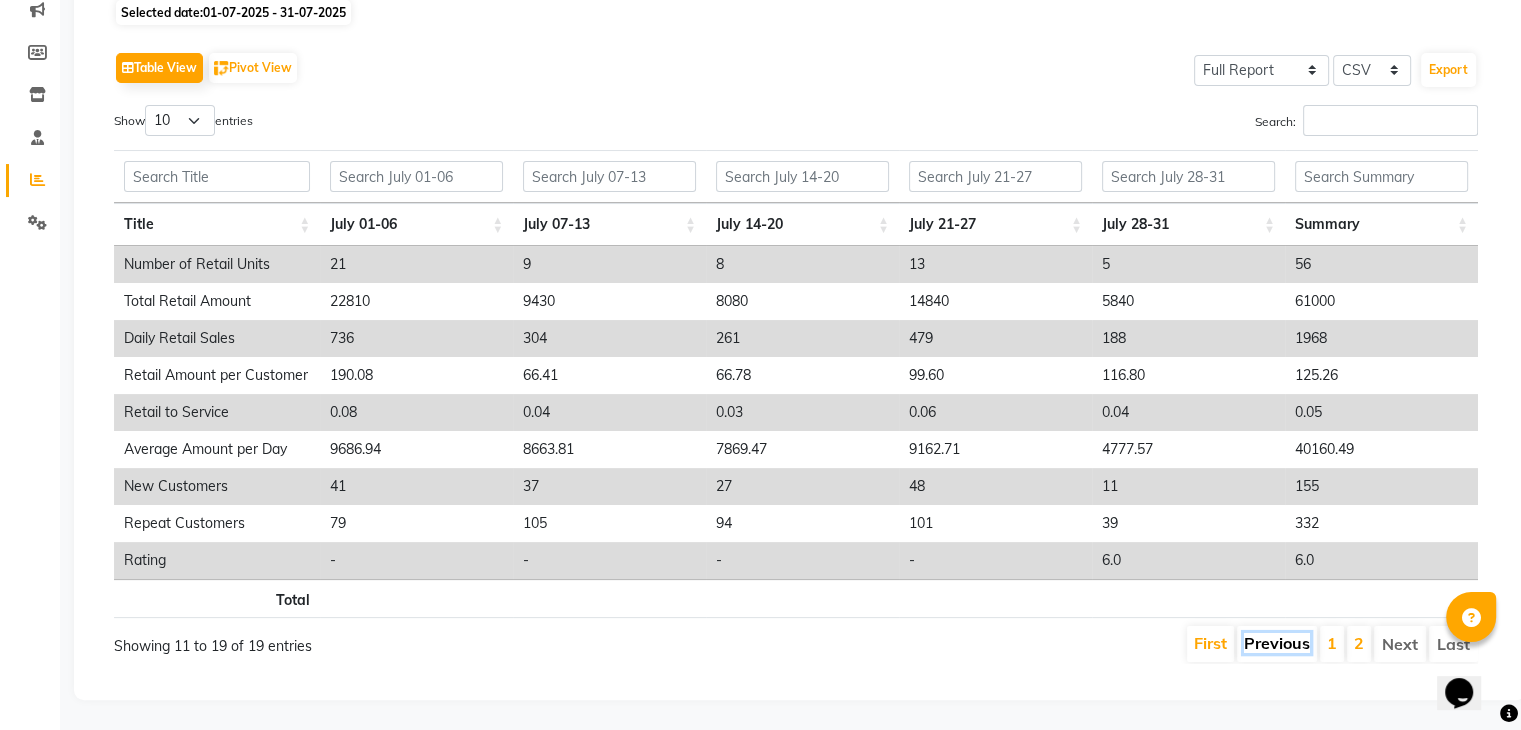 click on "Previous" at bounding box center [1277, 643] 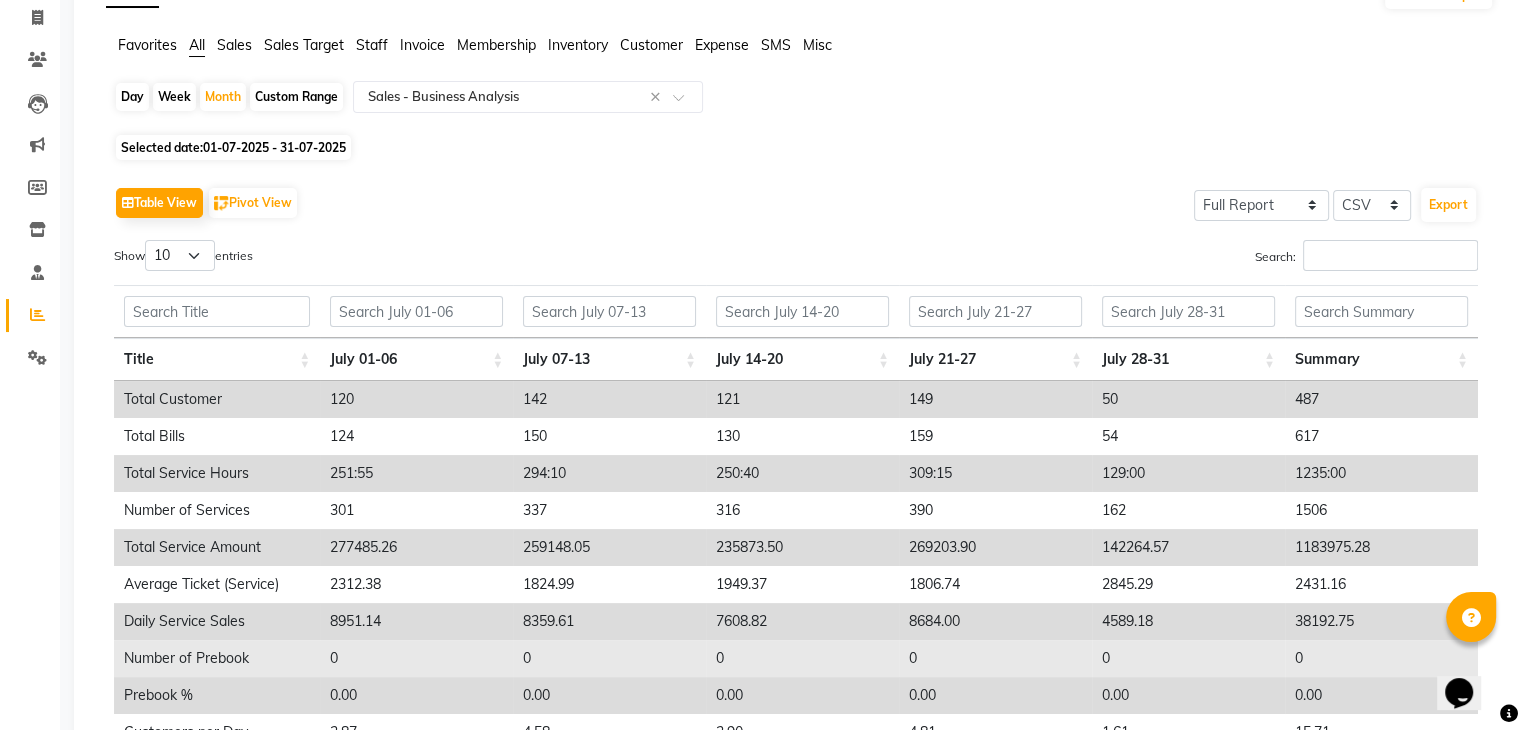 scroll, scrollTop: 0, scrollLeft: 0, axis: both 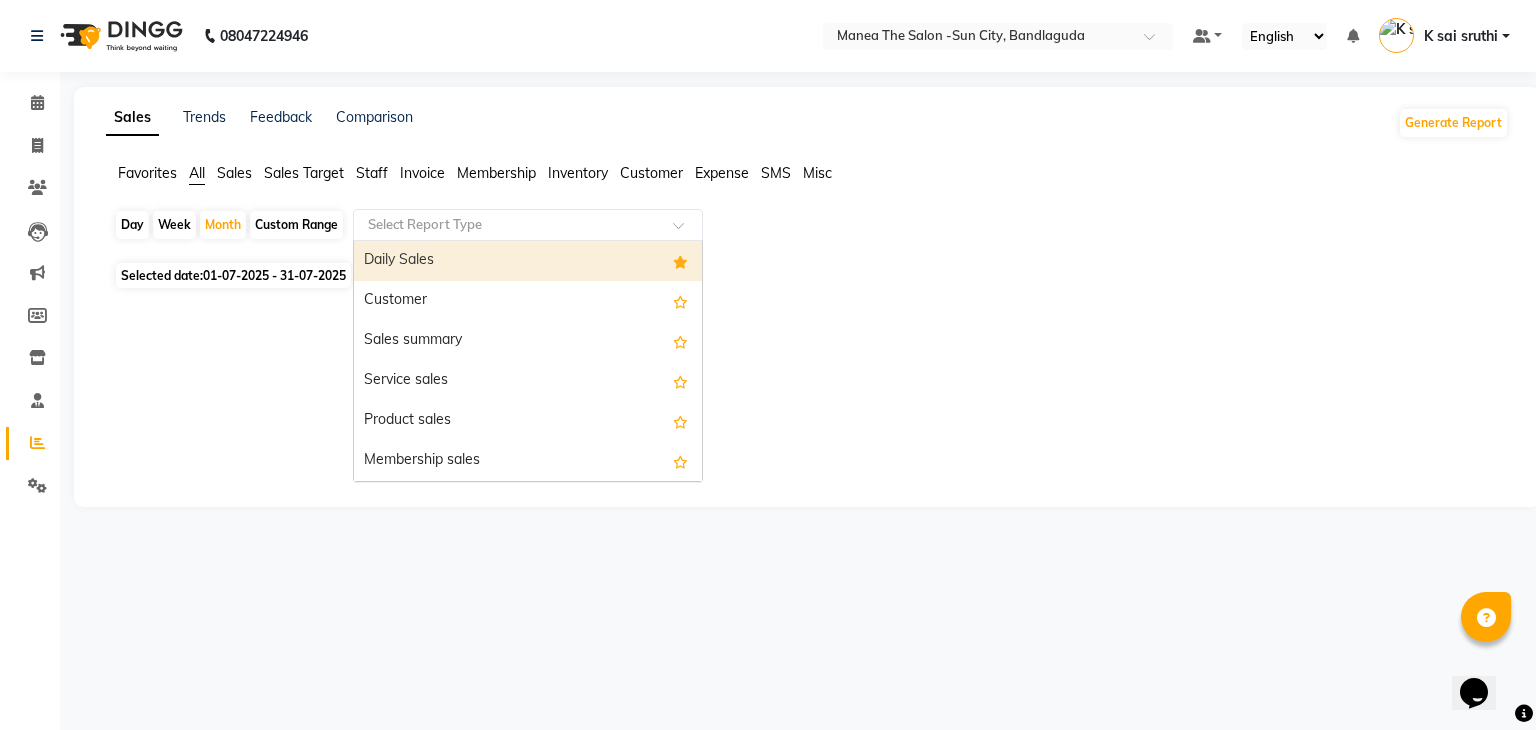 click 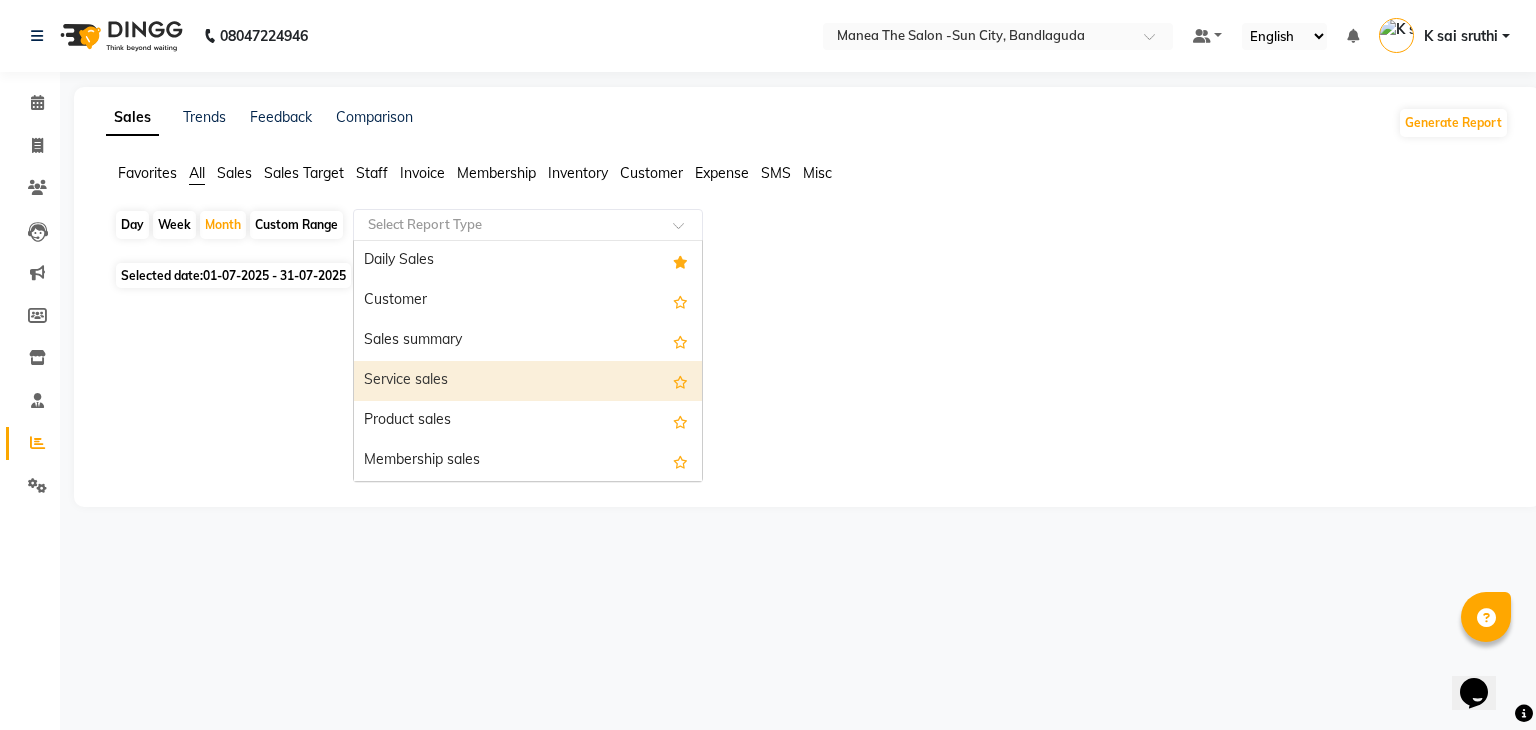 click on "Service sales" at bounding box center [528, 381] 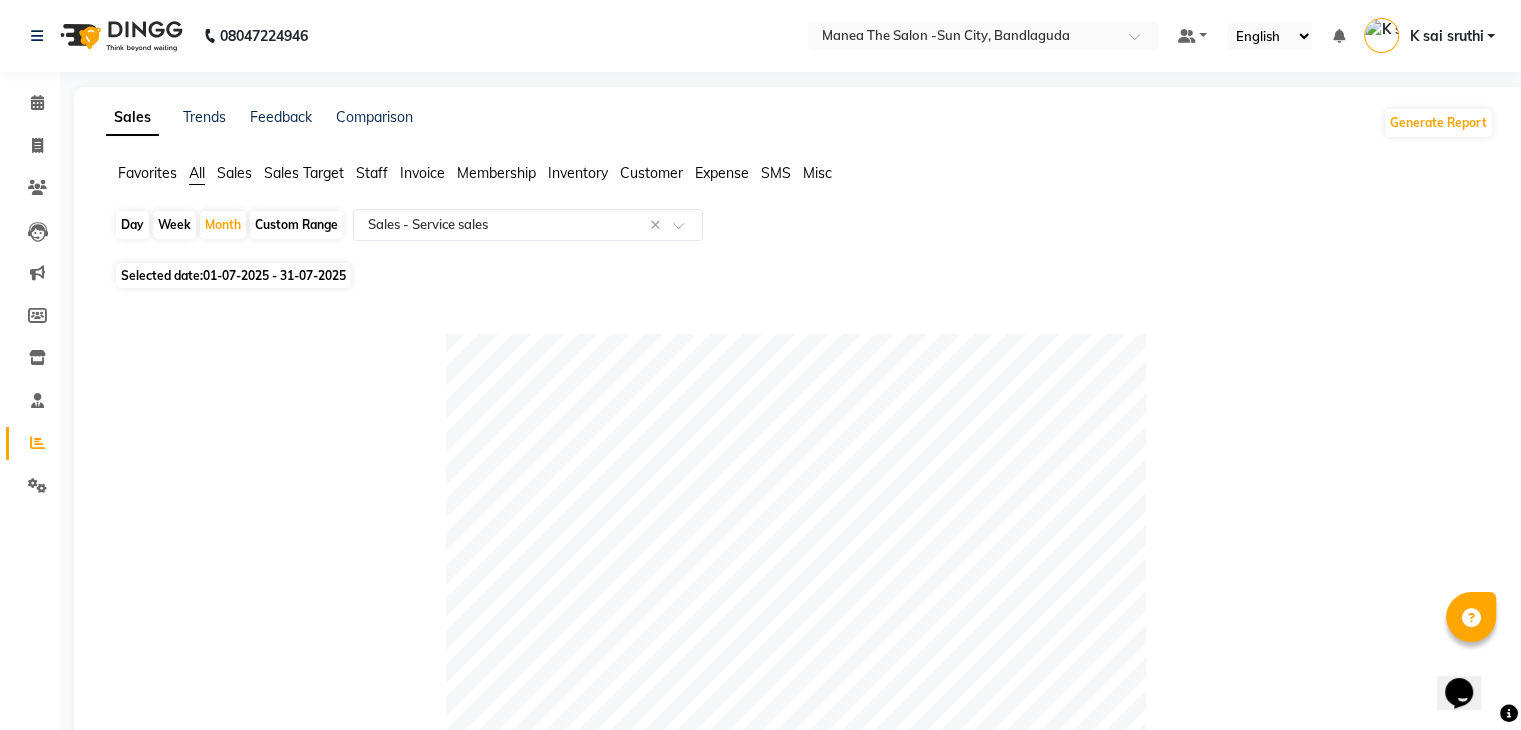 click 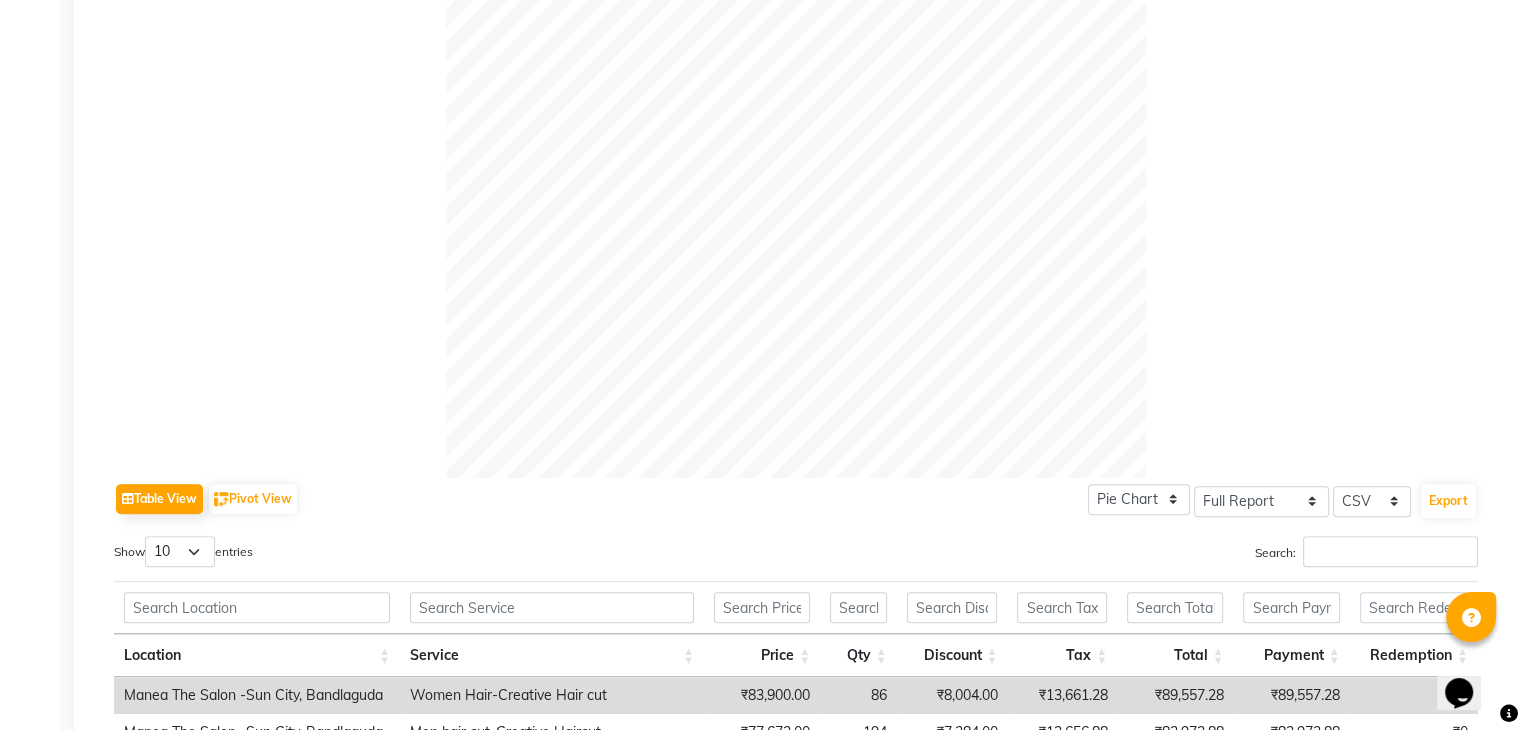 scroll, scrollTop: 560, scrollLeft: 0, axis: vertical 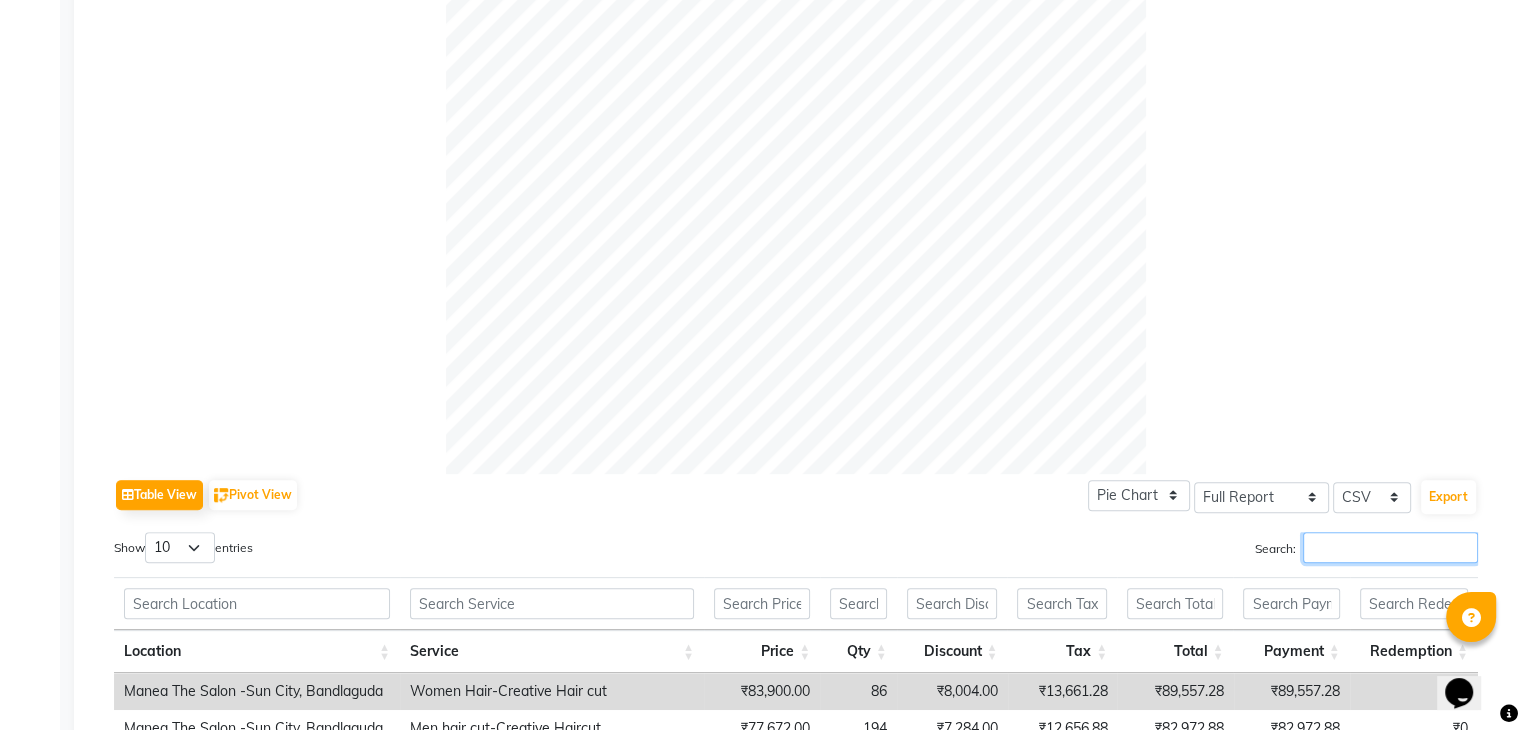 click on "Search:" at bounding box center [1390, 547] 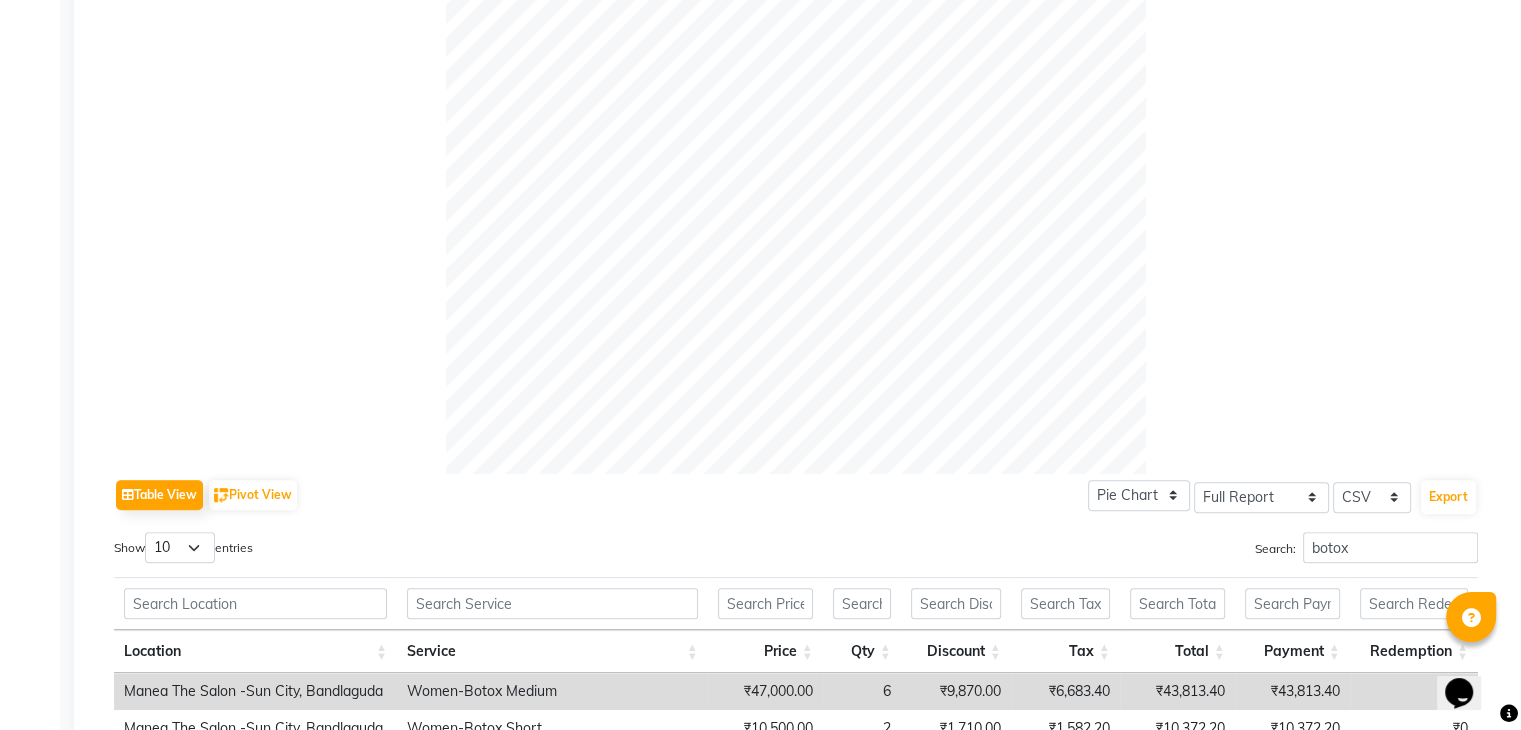 click 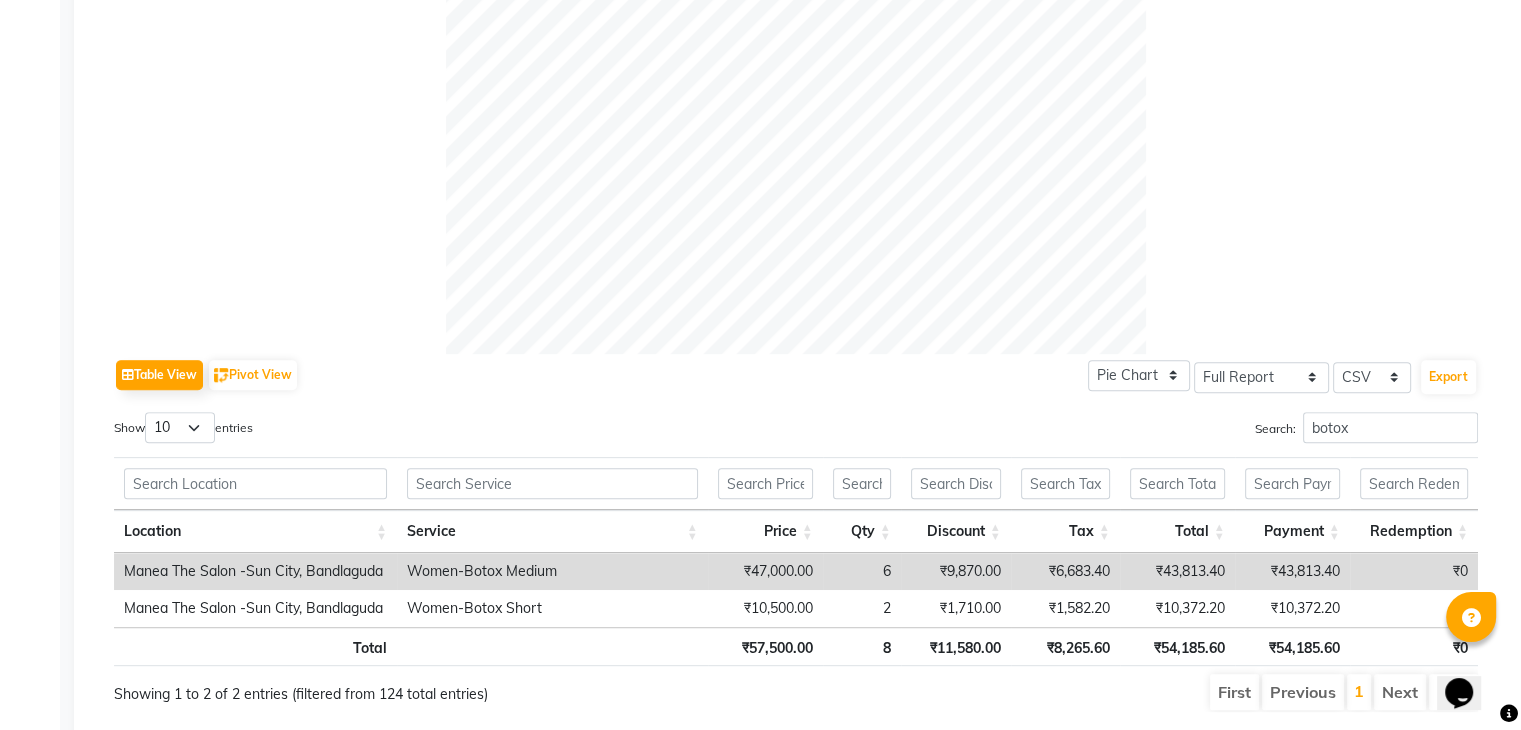 scroll, scrollTop: 720, scrollLeft: 0, axis: vertical 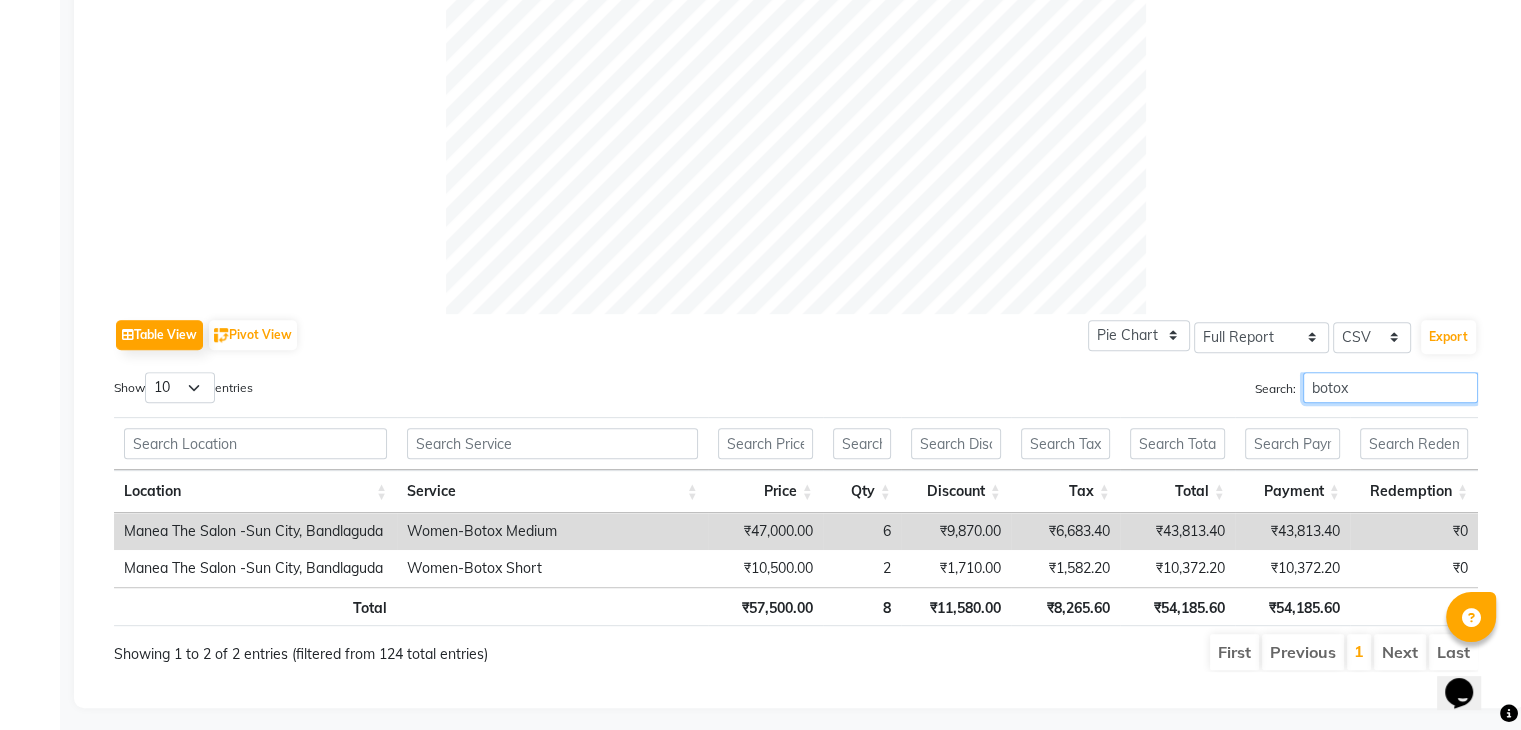 click on "botox" at bounding box center (1390, 387) 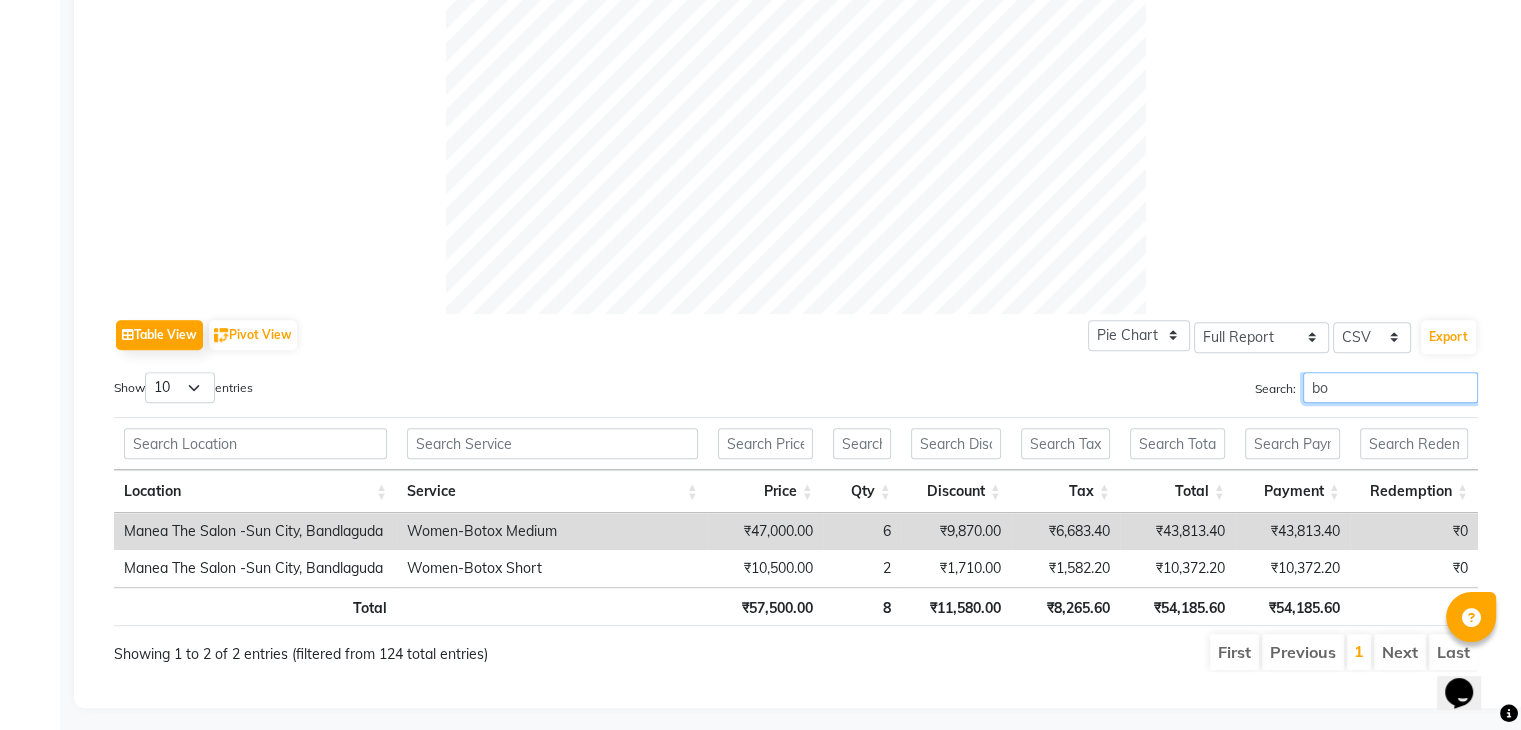 type on "b" 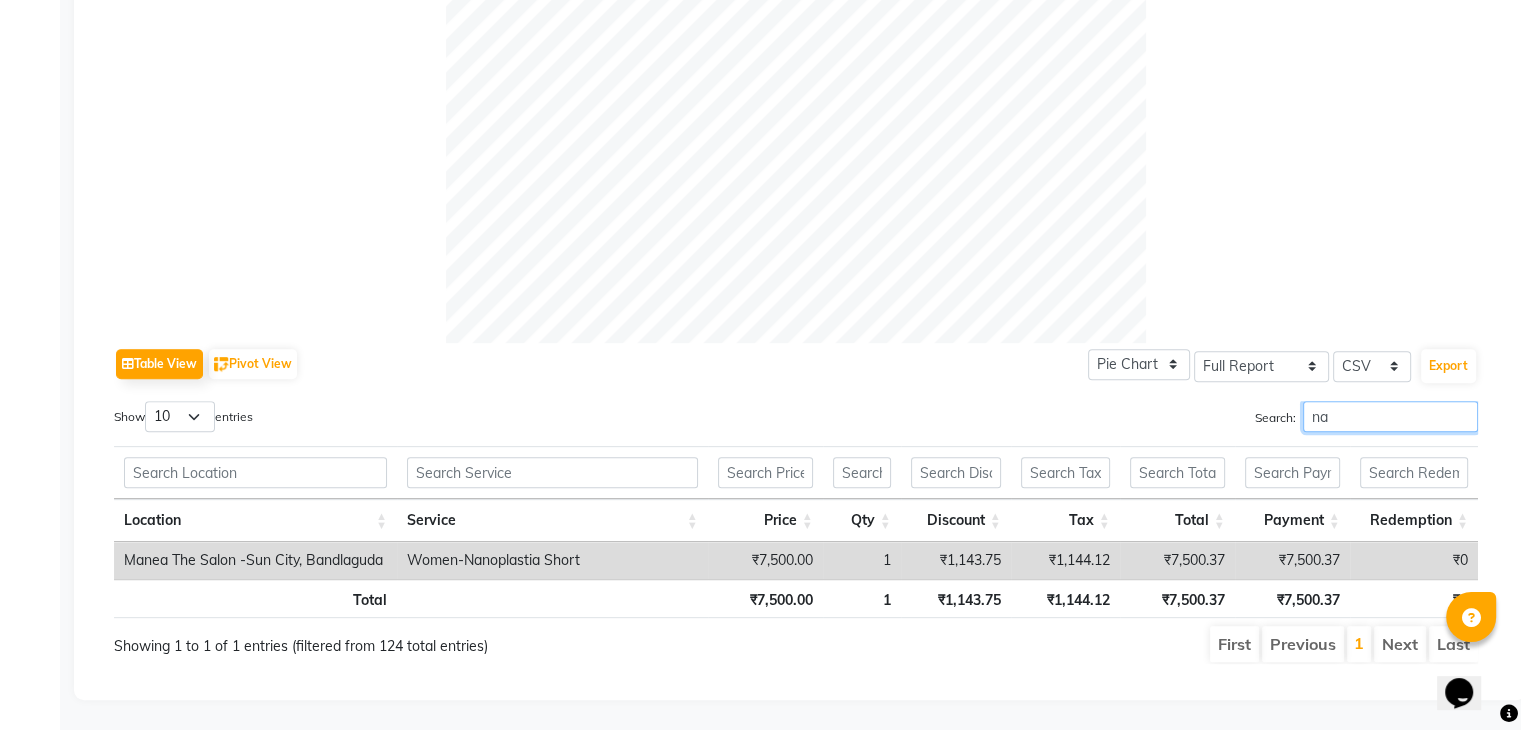 scroll, scrollTop: 720, scrollLeft: 0, axis: vertical 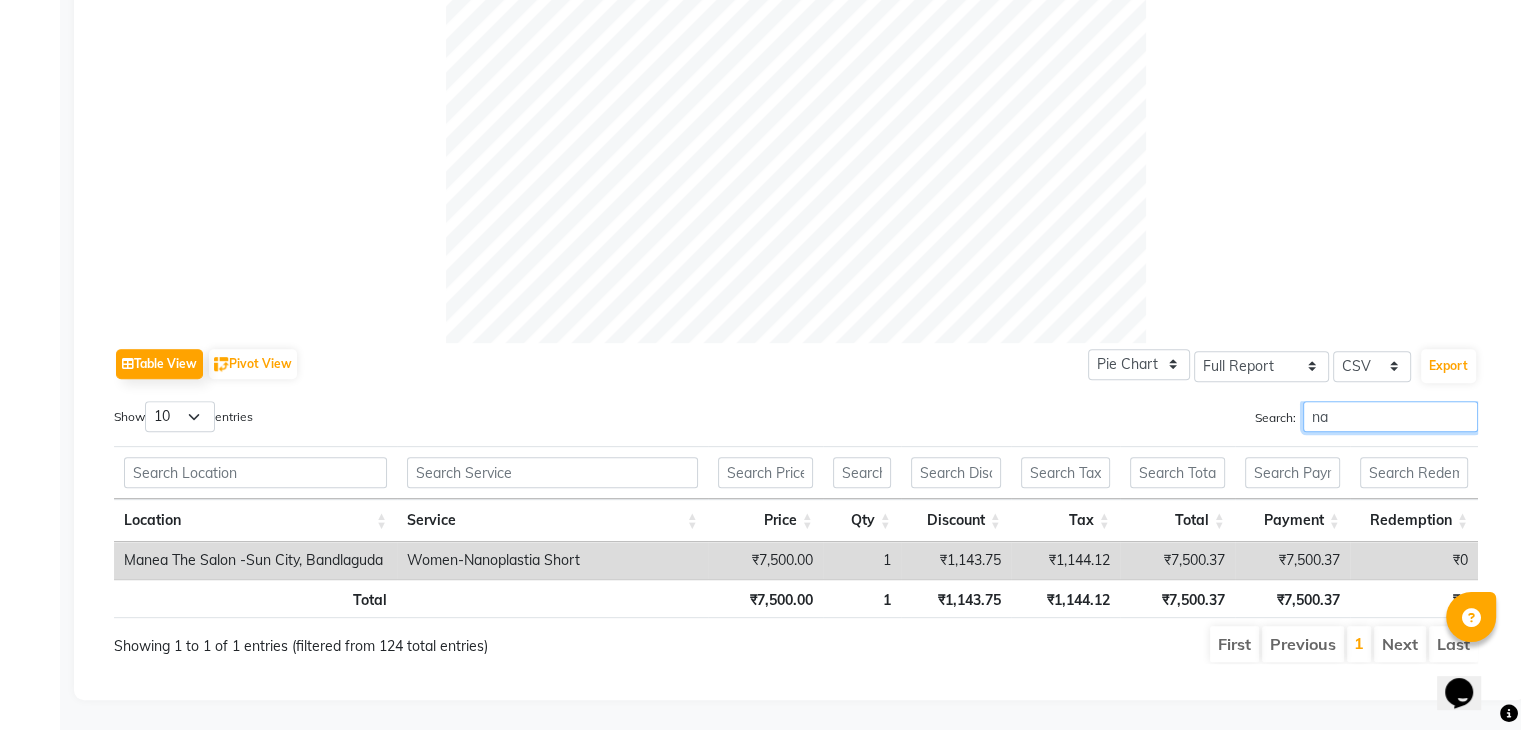 type on "n" 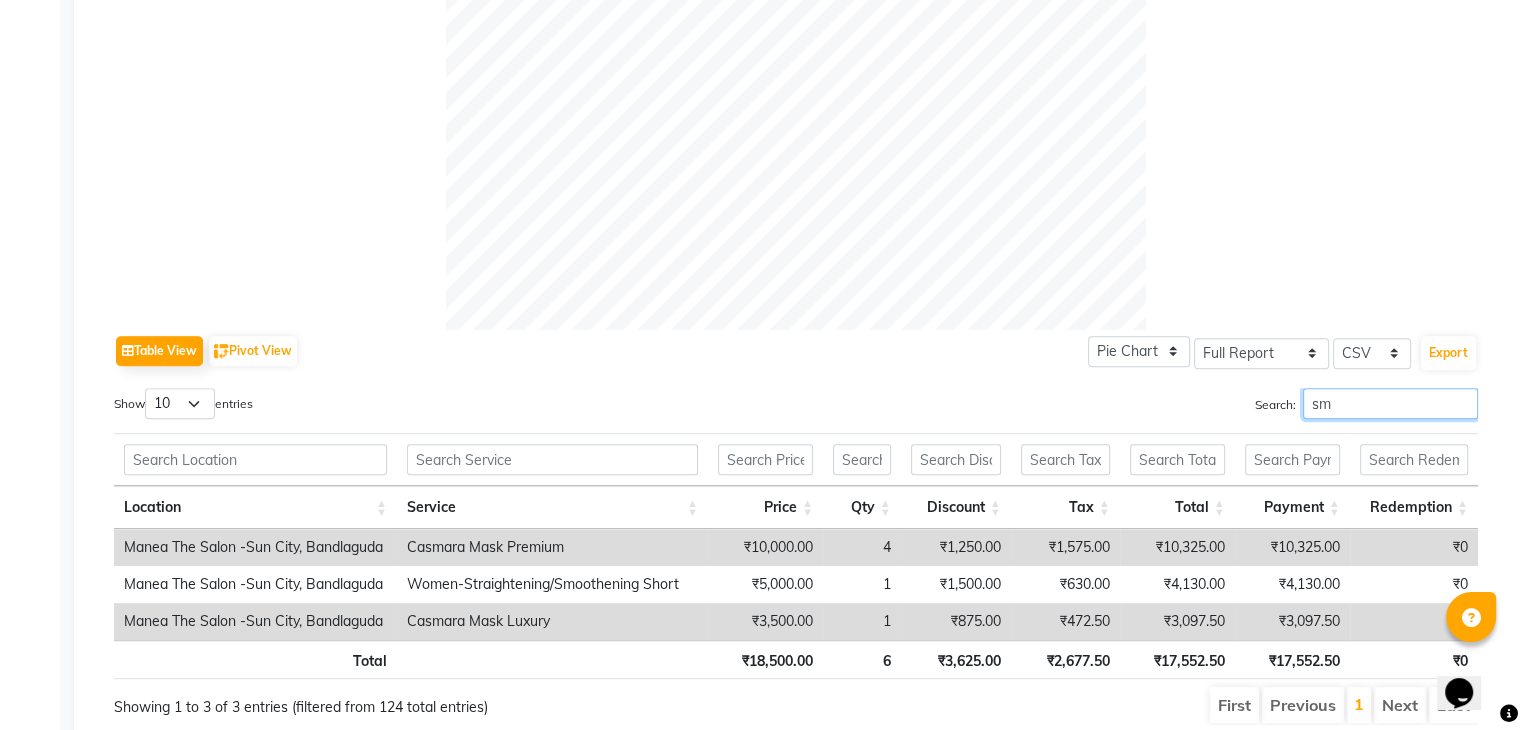 scroll, scrollTop: 720, scrollLeft: 0, axis: vertical 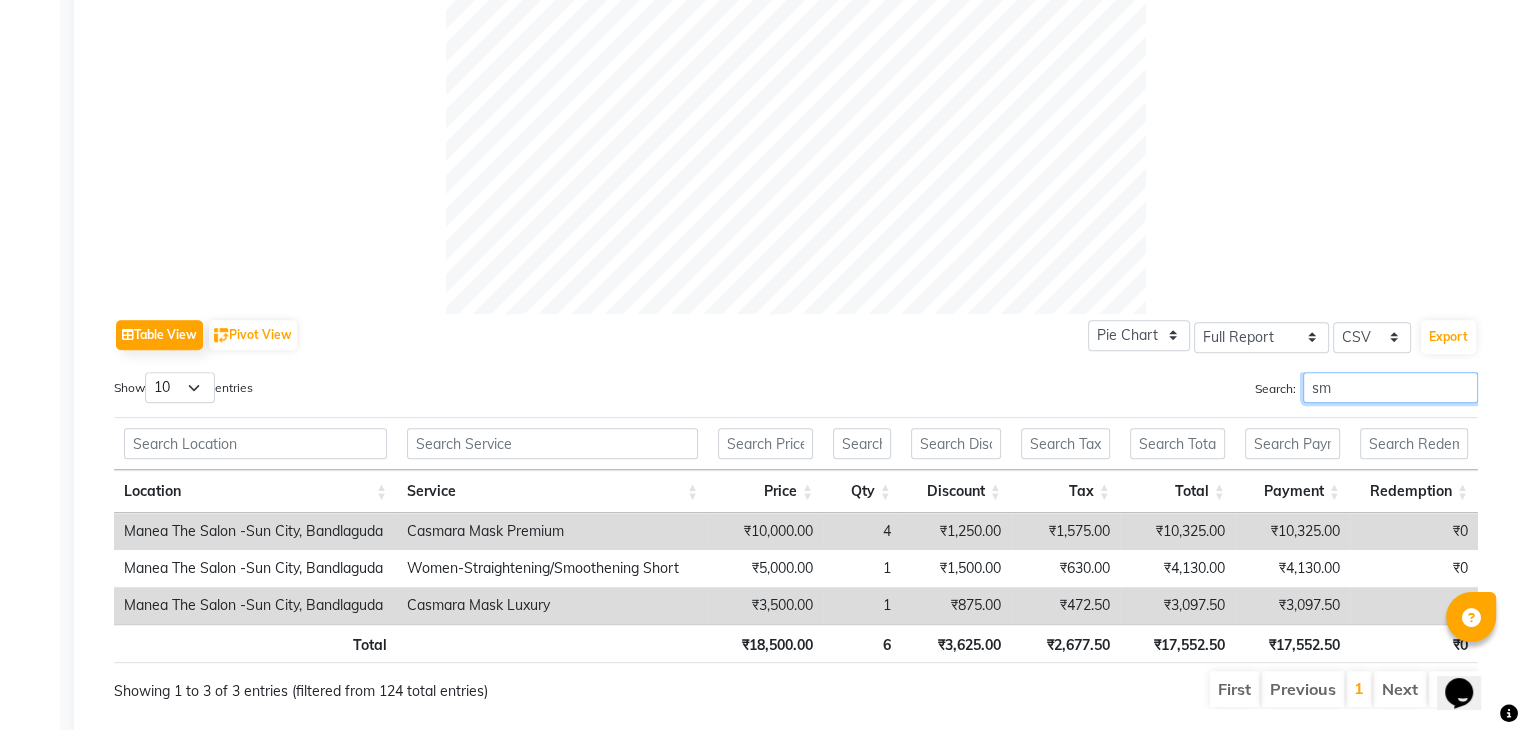 type on "s" 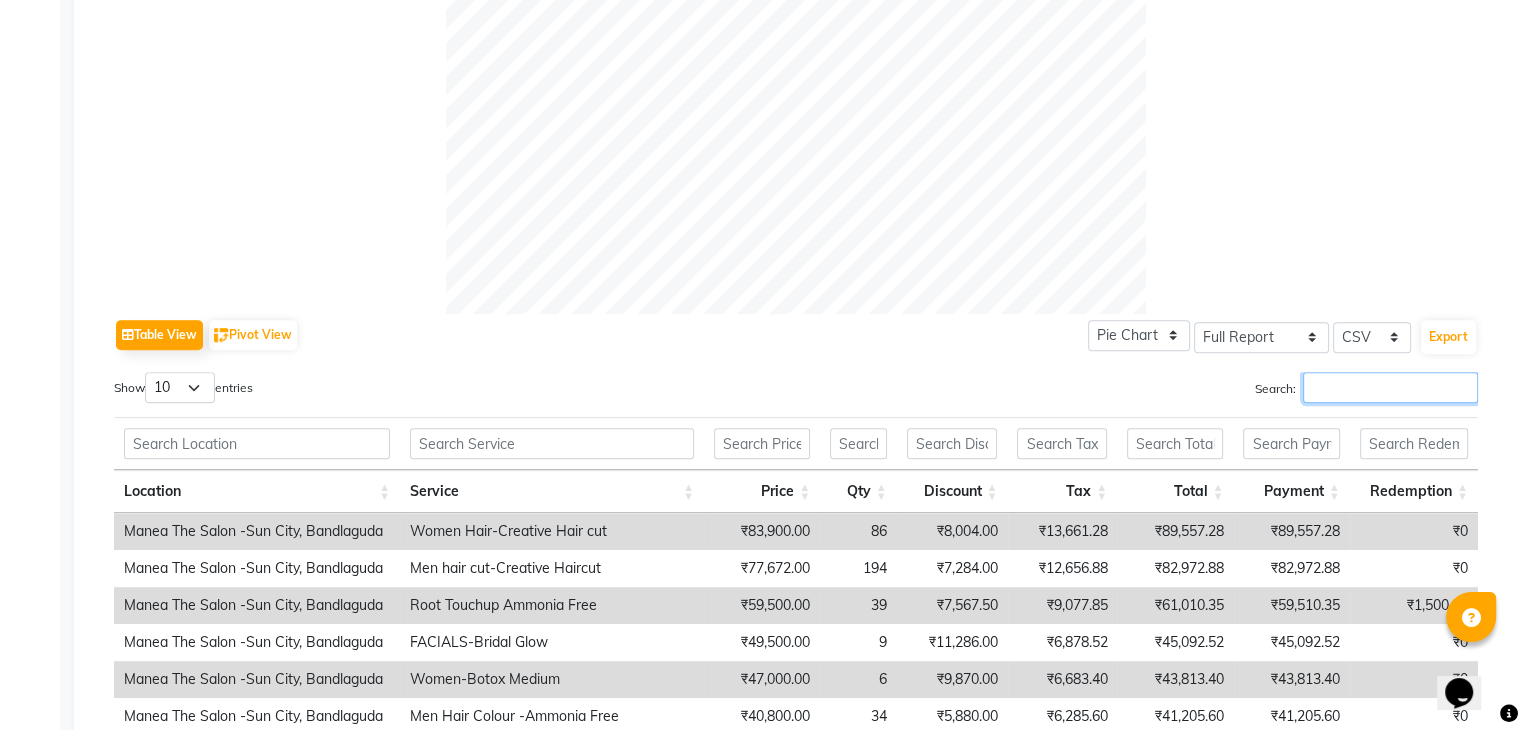 type 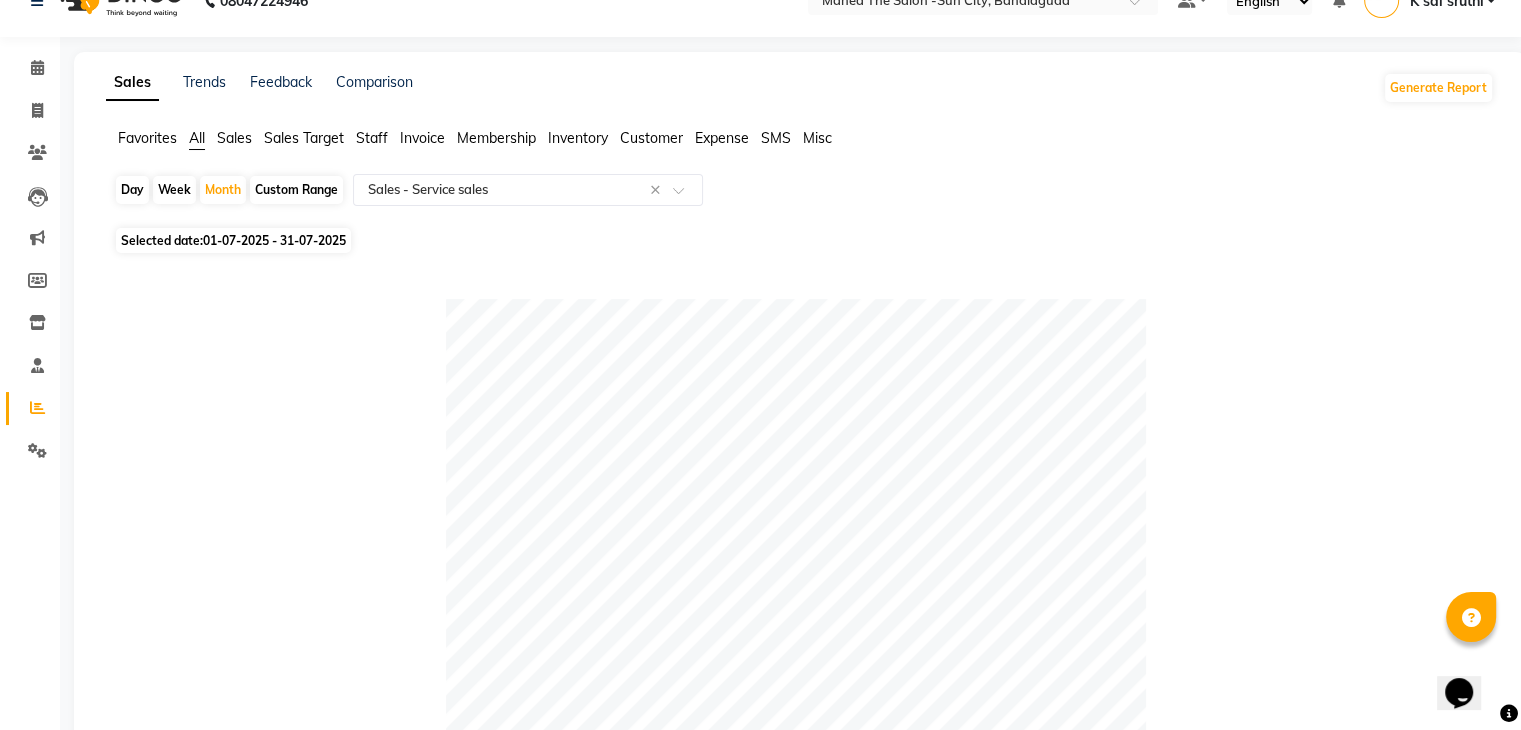 scroll, scrollTop: 0, scrollLeft: 0, axis: both 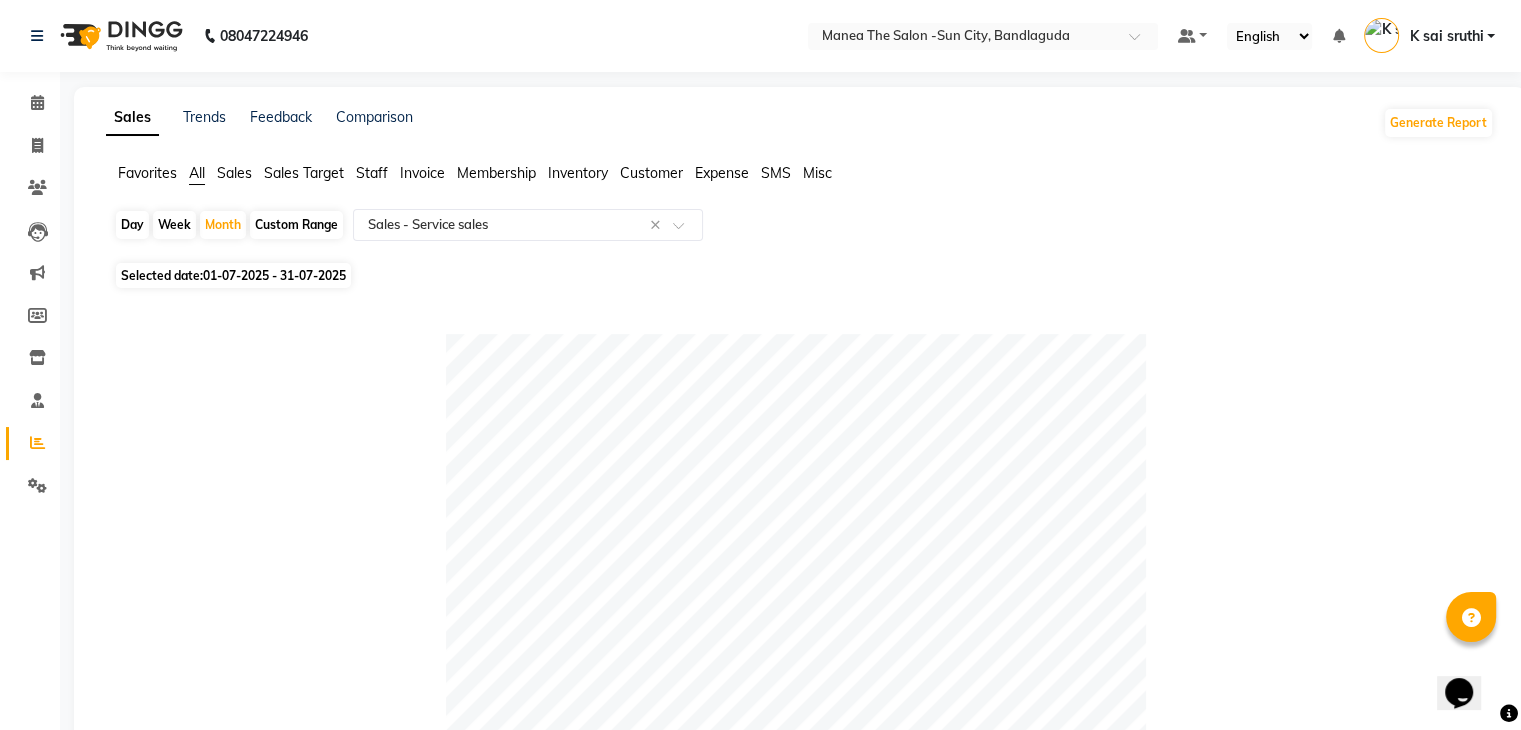 click on "Custom Range" 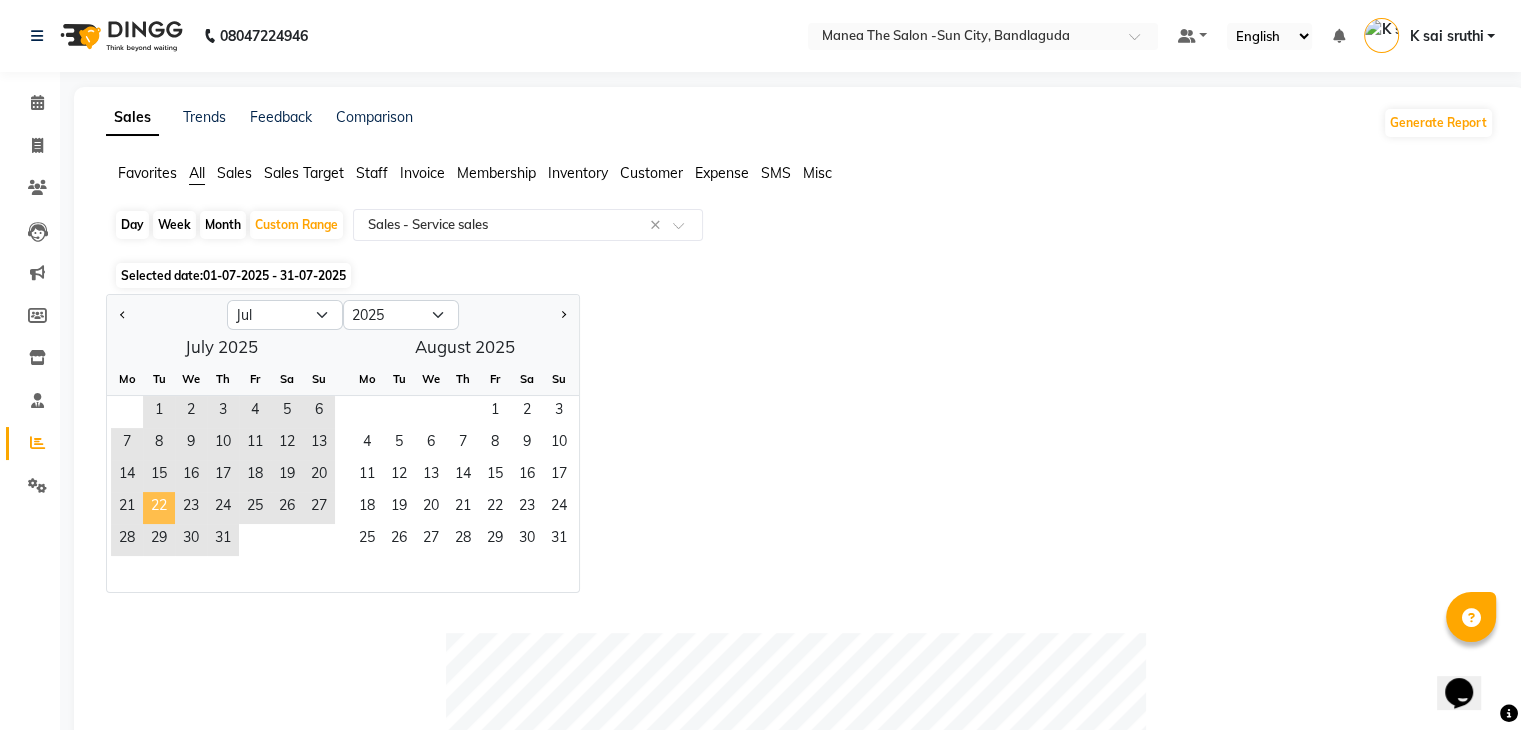 click on "22" 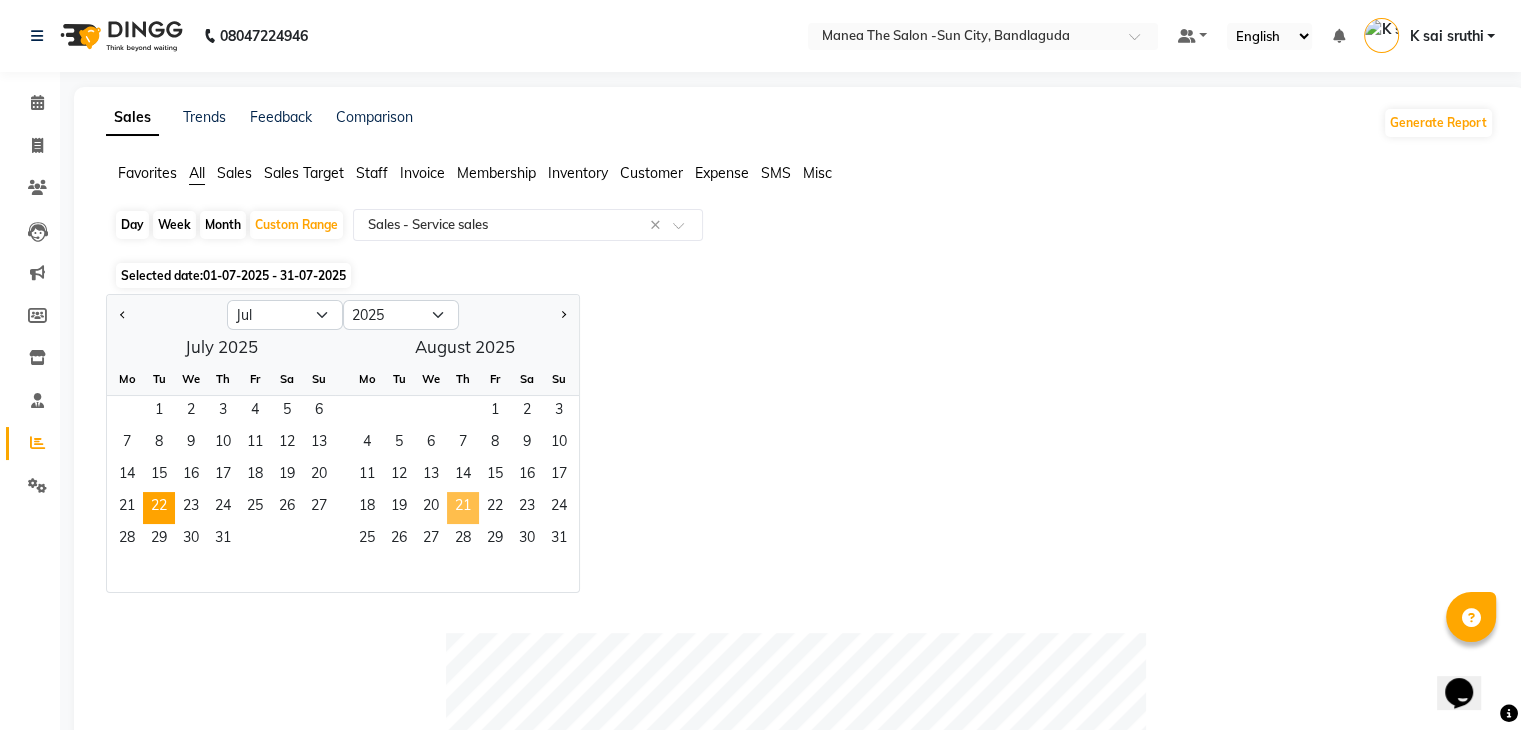 click on "21" 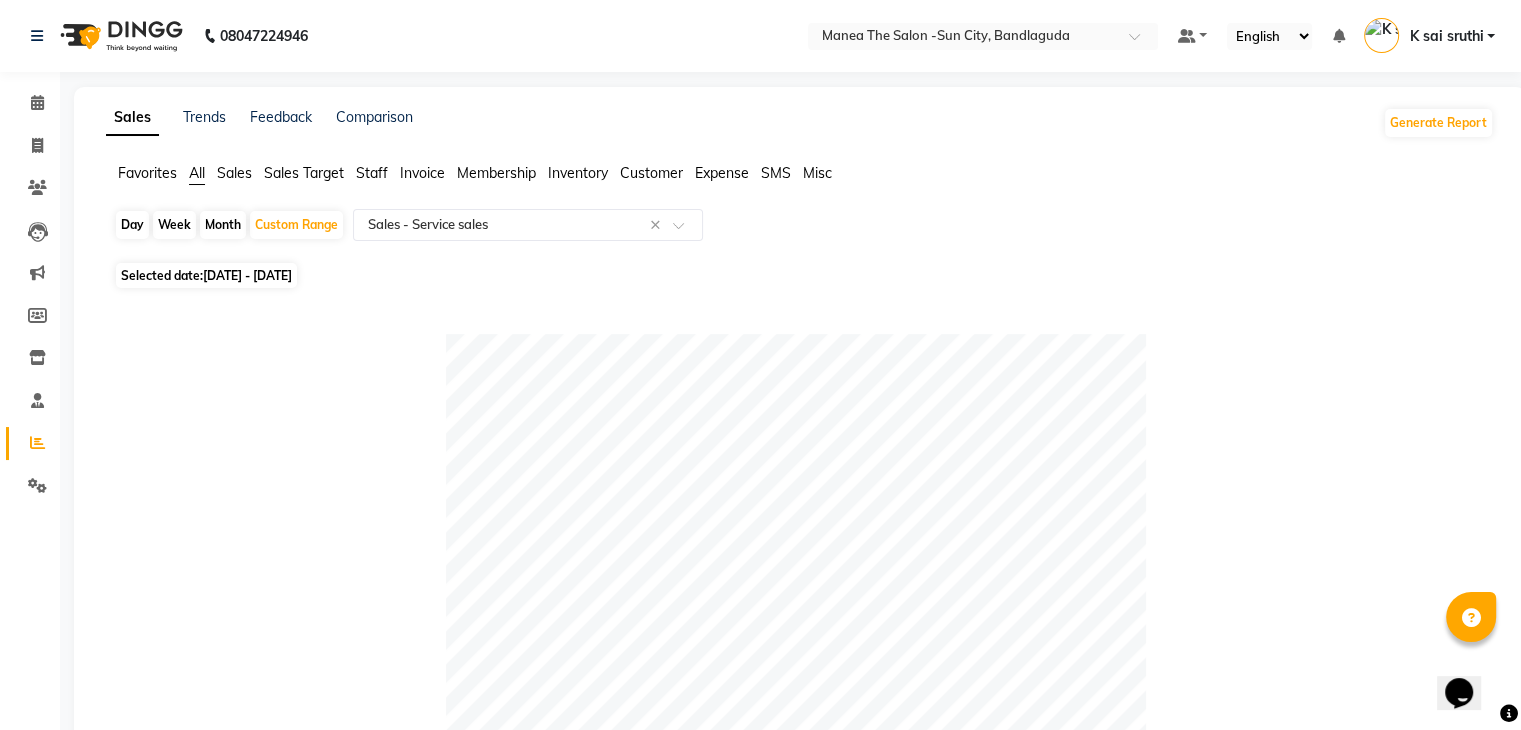 click on "Staff" 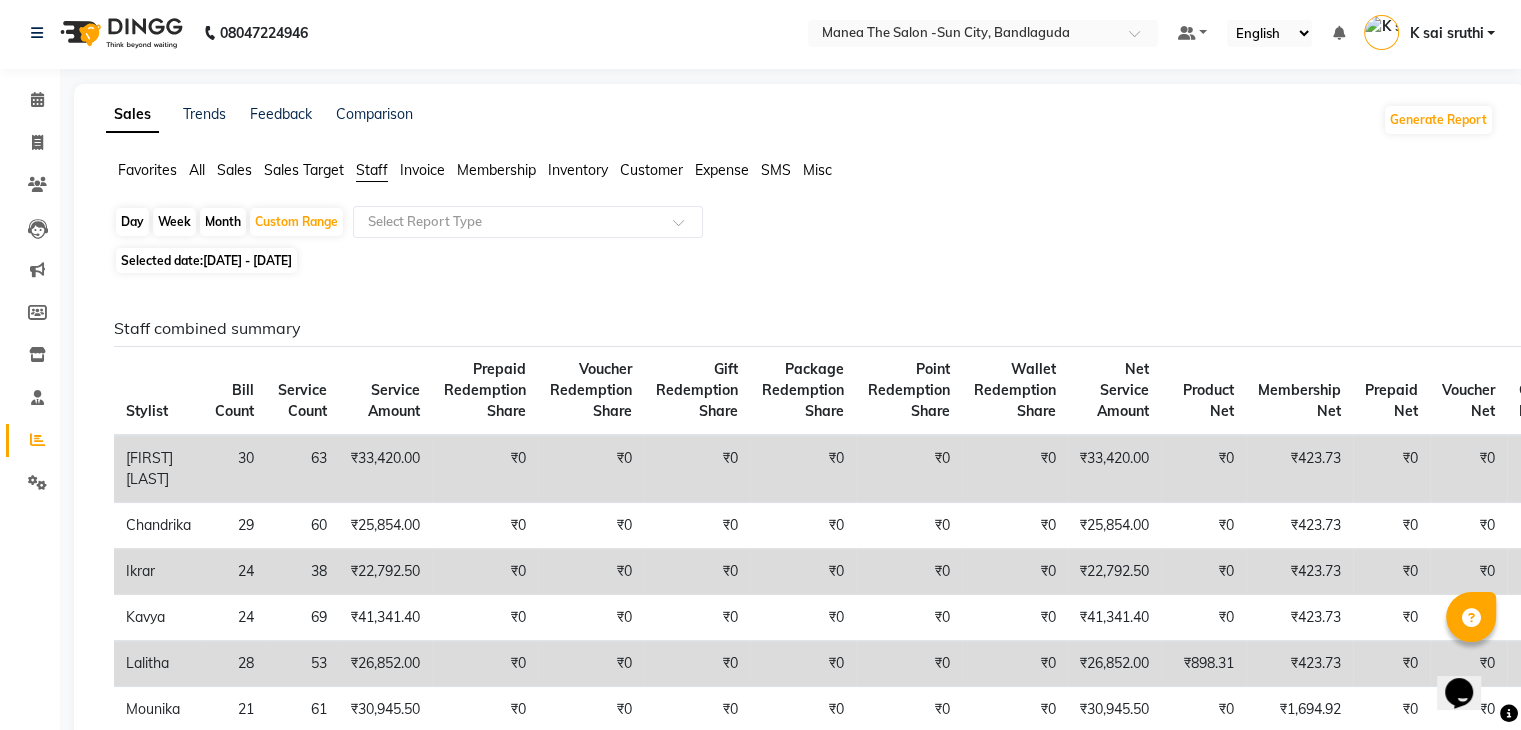 scroll, scrollTop: 0, scrollLeft: 0, axis: both 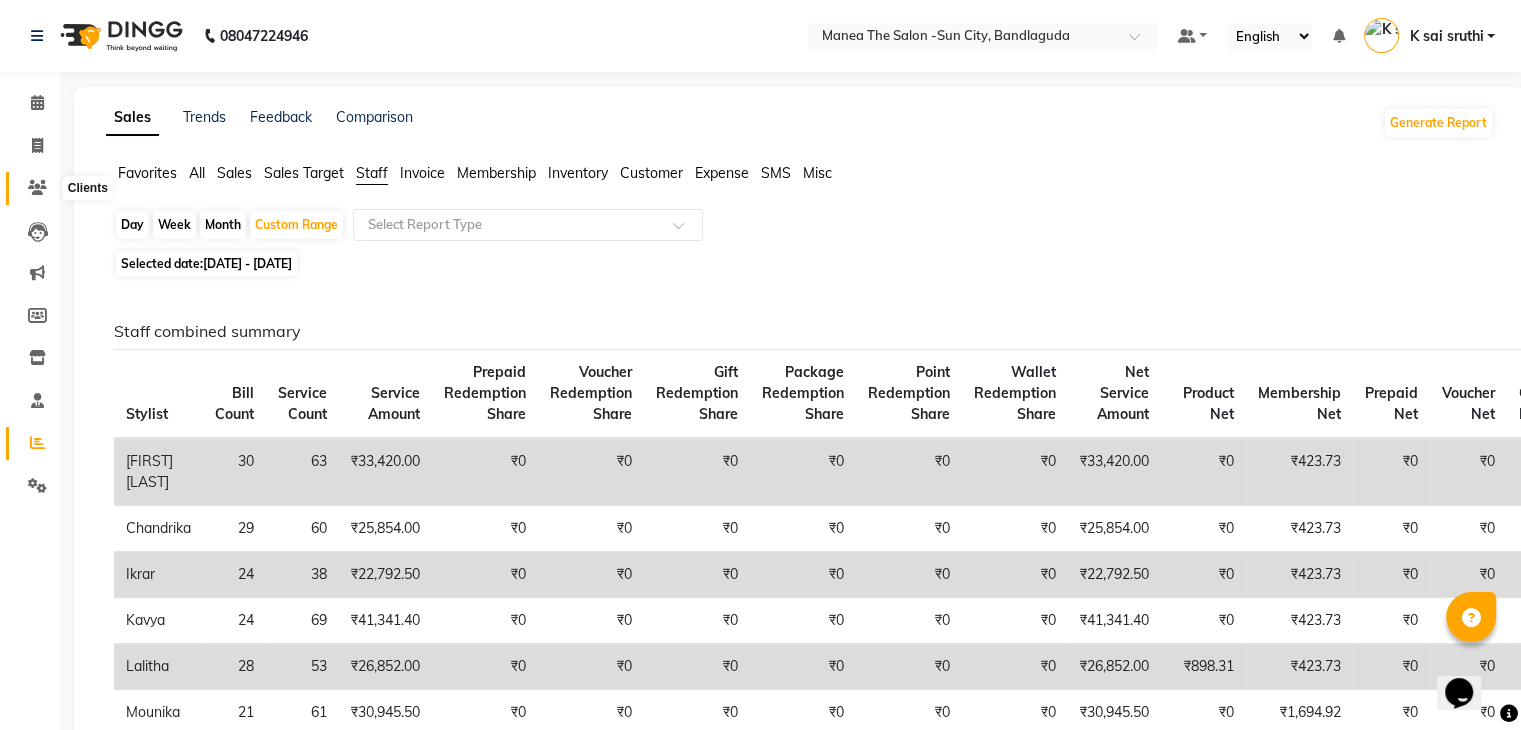 click 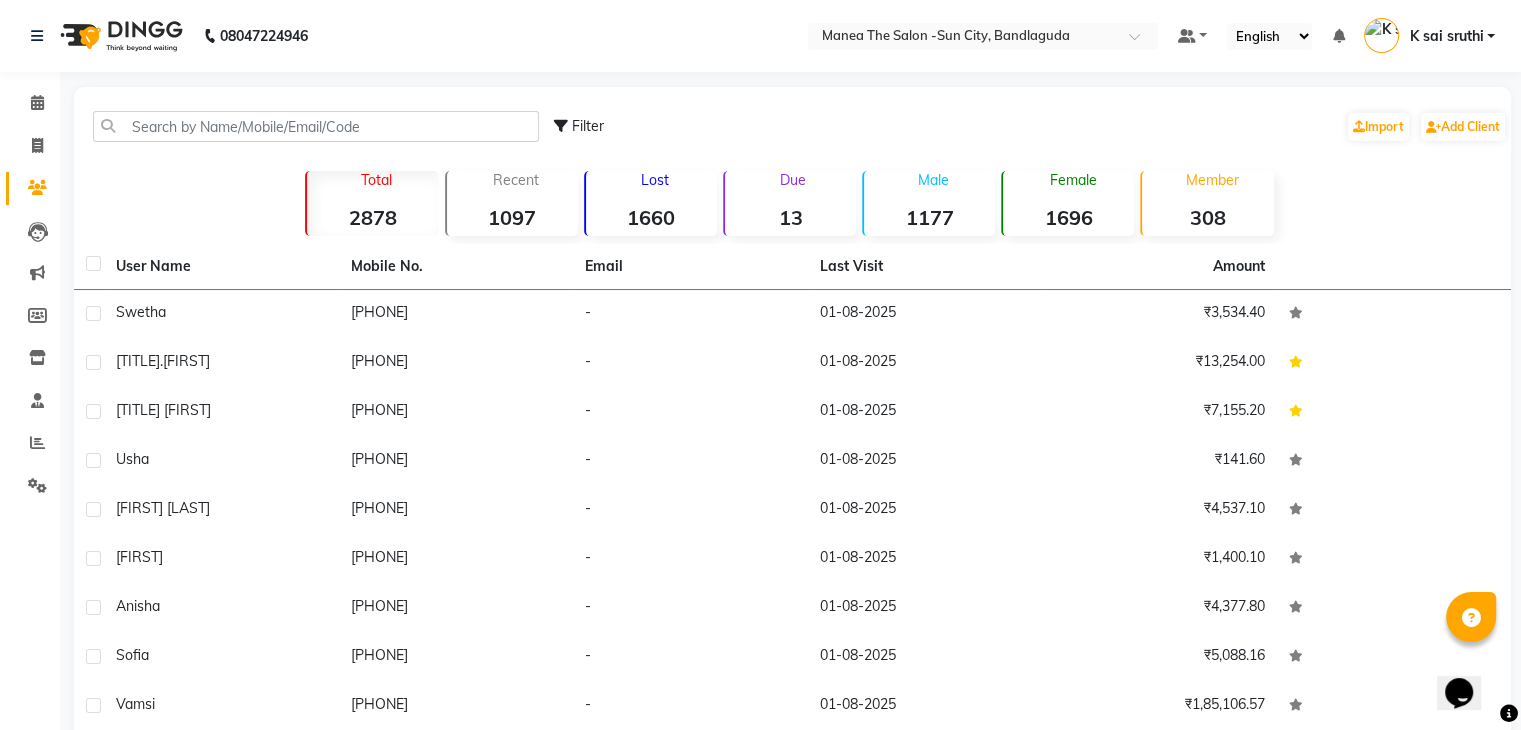 click on "Showing 1 to 10 of 619 entries
Member  308 User Name Mobile No. Email Last Visit Amount Swetha     [PHONE]   -   [DATE]   ₹3,534.40  dr.vivek     [PHONE]   -   [DATE]   ₹13,254.00  Dr Pavan     [PHONE]   -   [DATE]   ₹7,155.20  usha     [PHONE]   -   [DATE]   ₹141.60  pridvi raj     [PHONE]   -   [DATE]   ₹4,537.10  vedashree     [PHONE]   -   [DATE]   ₹1,400.10  anisha     [PHONE]   -   [DATE]   ₹4,377.80  Sofia     [PHONE]   -   [DATE]   ₹5,088.16  vamsi     [PHONE]   -   [DATE]   ₹1,85,106.57  keerthi     [PHONE]   -   [DATE]   ₹76,249.51   Previous   Next   10   50   100" 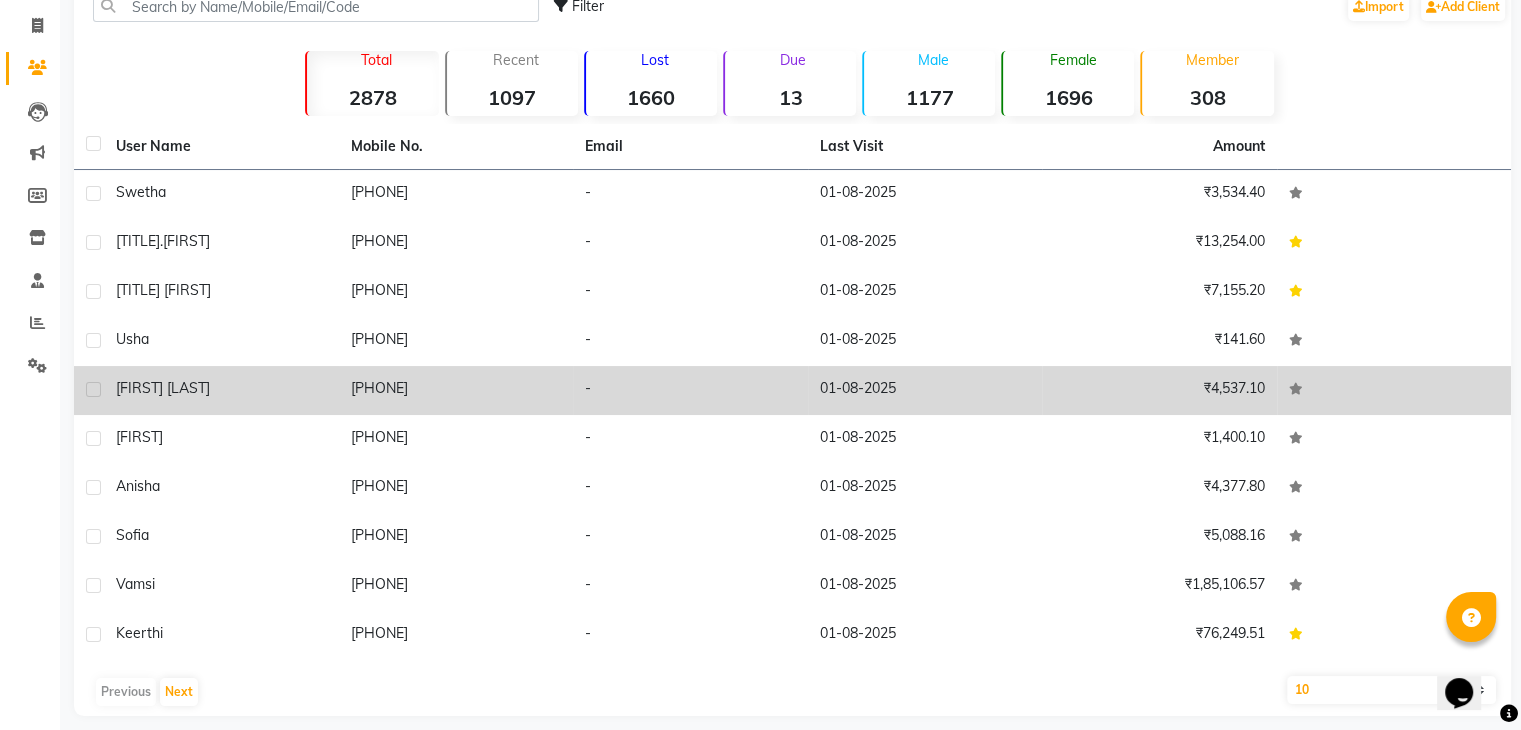 scroll, scrollTop: 136, scrollLeft: 0, axis: vertical 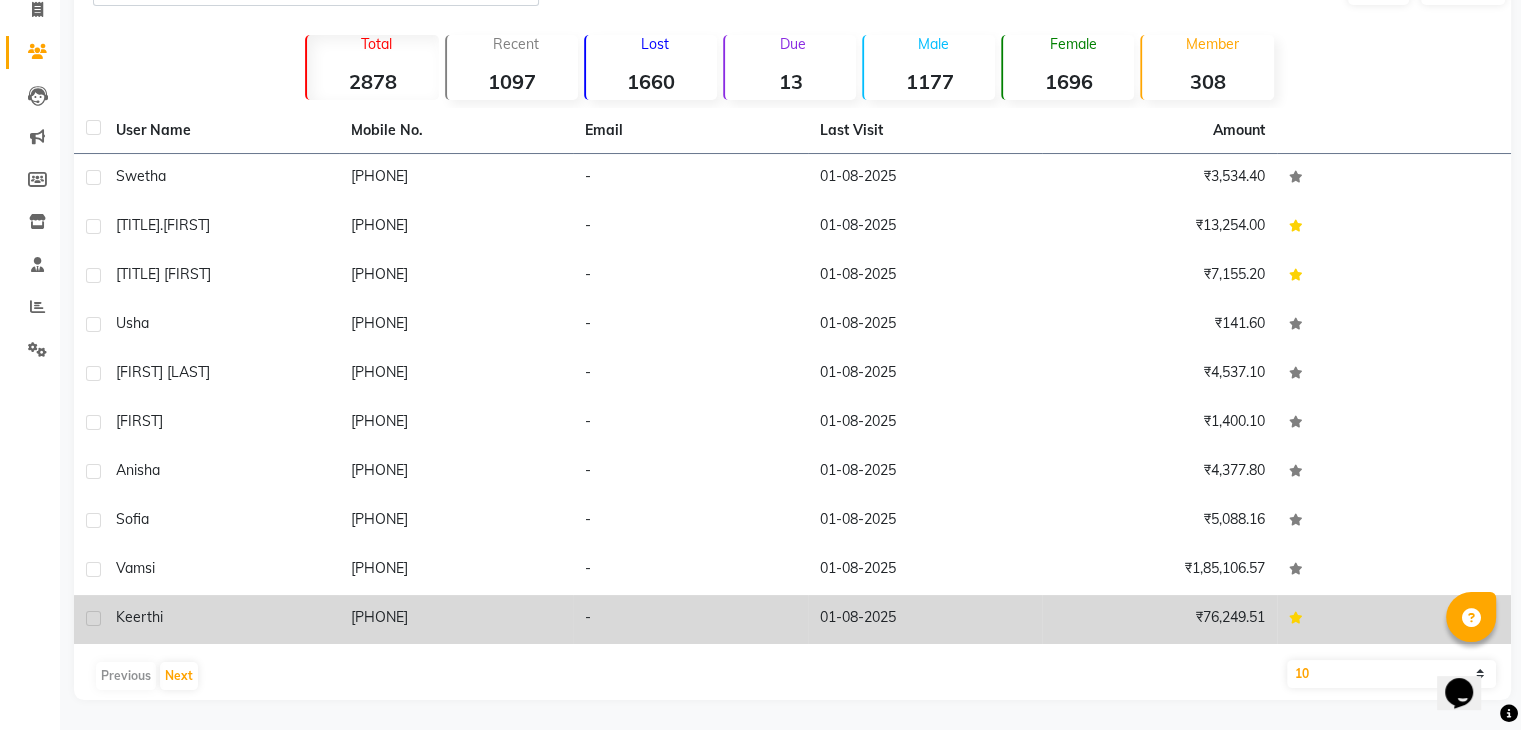 click on "01-08-2025" 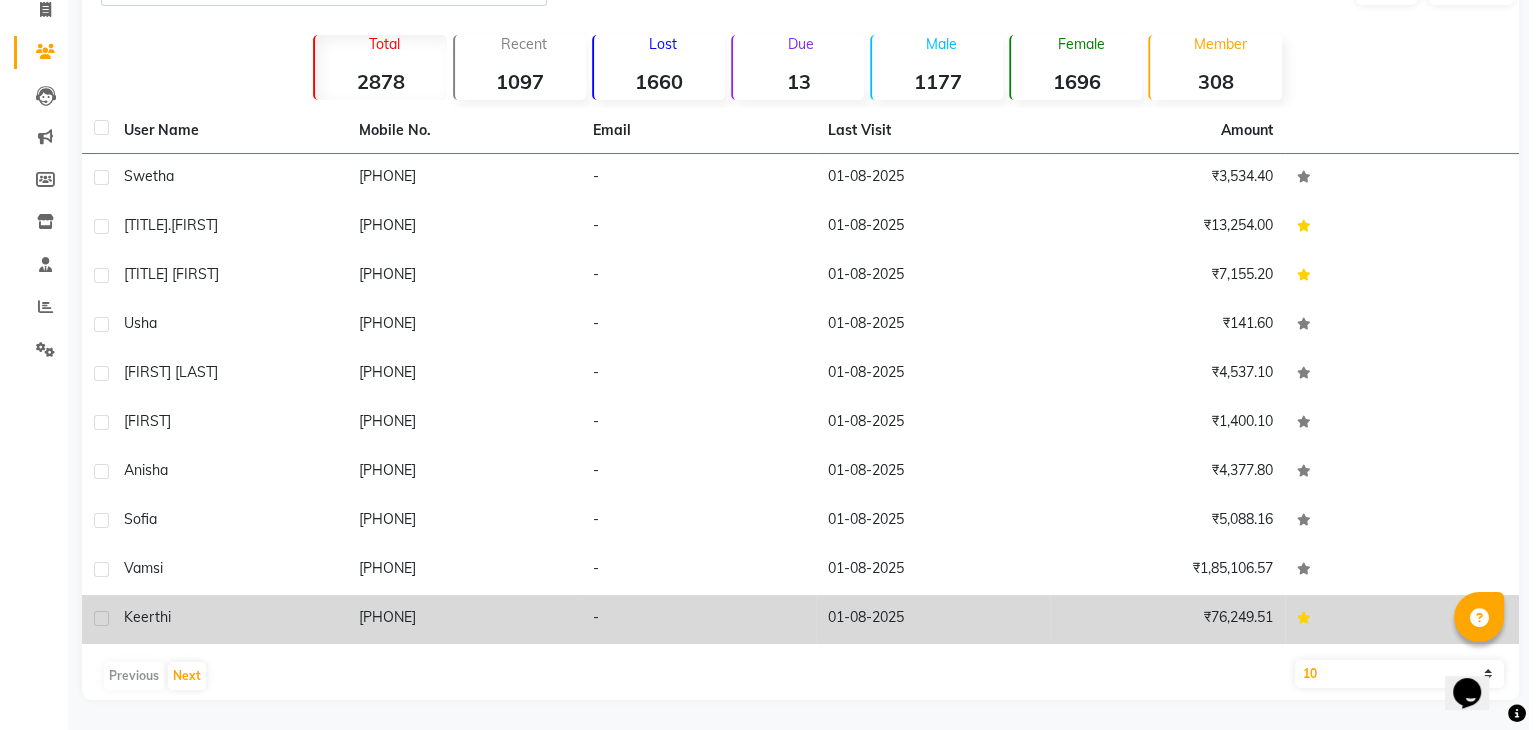 scroll, scrollTop: 120, scrollLeft: 0, axis: vertical 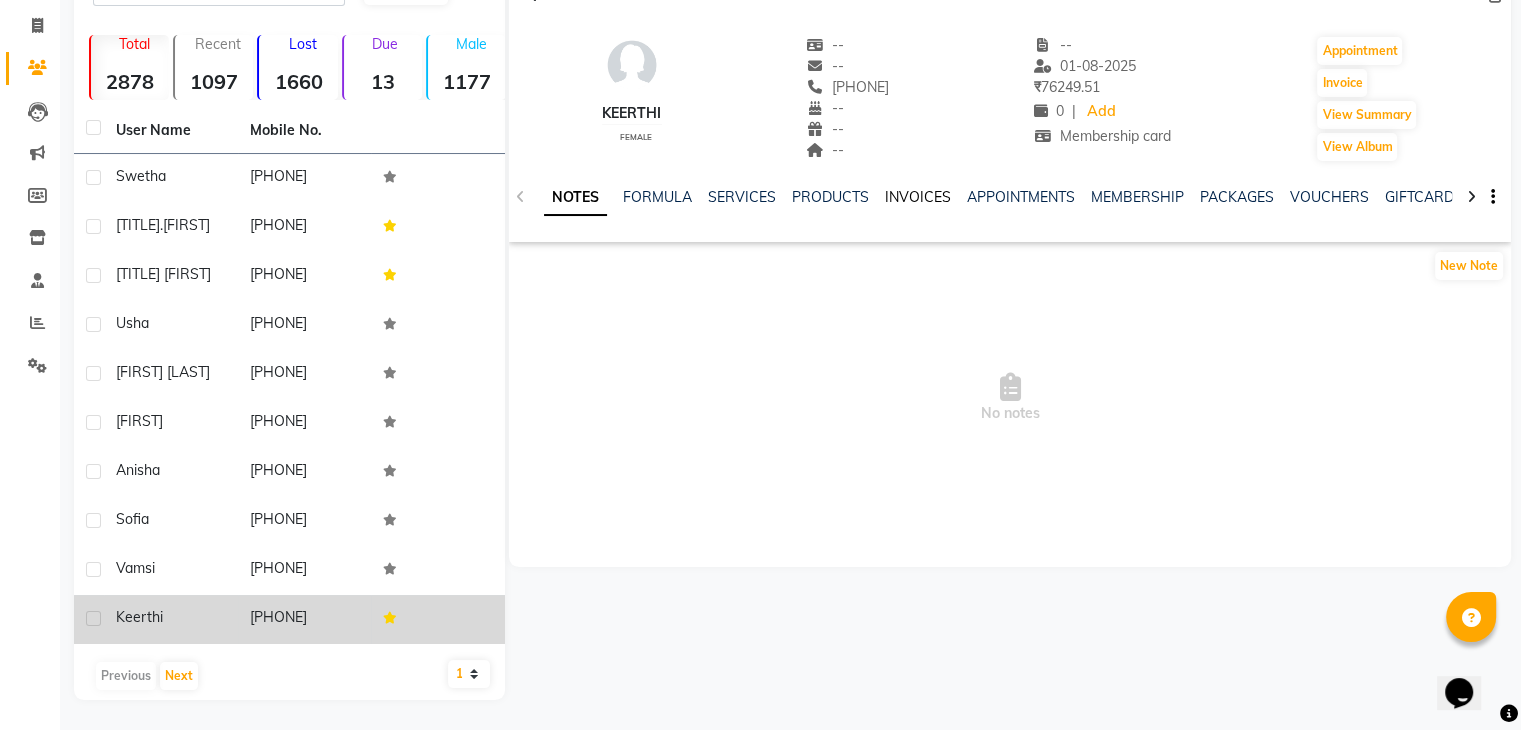 click on "INVOICES" 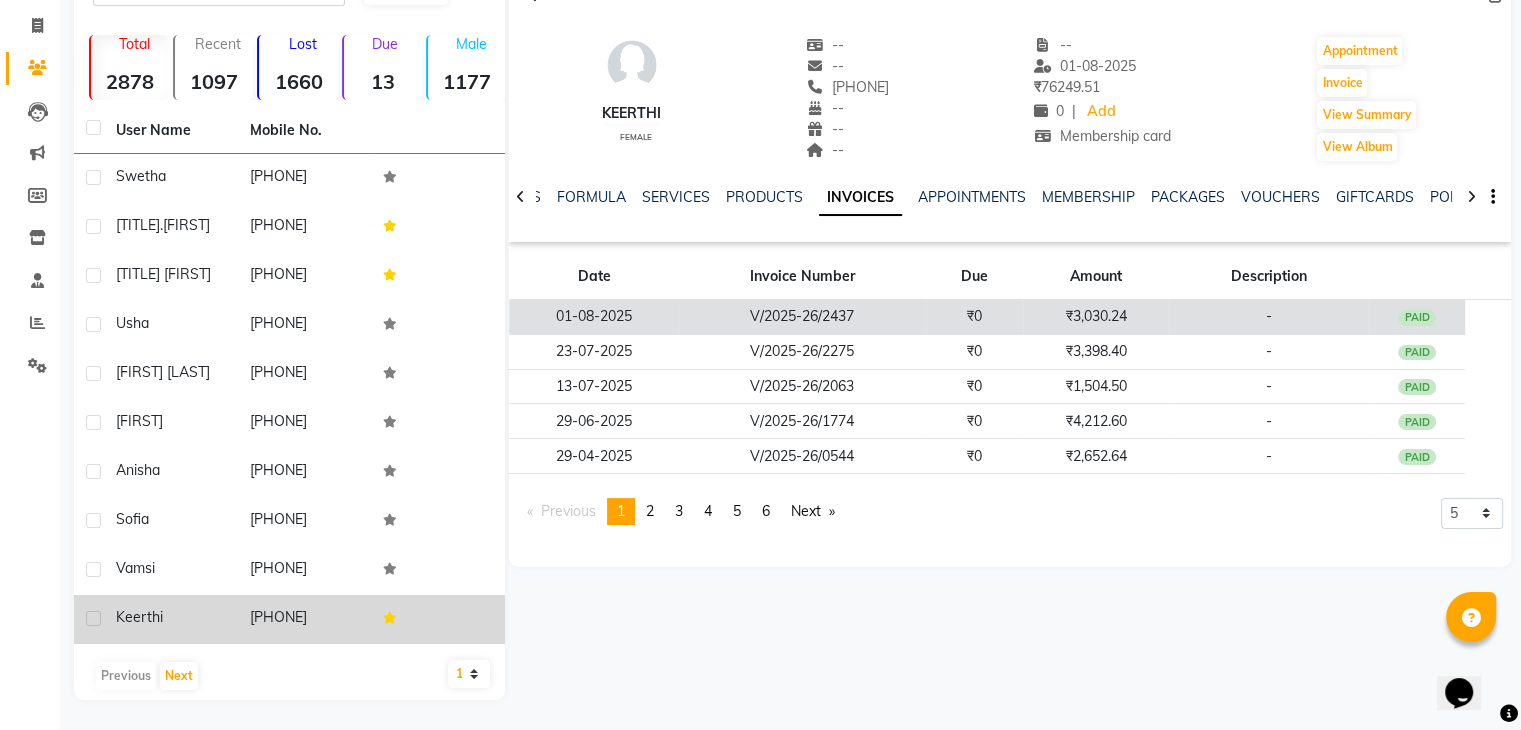click on "₹3,030.24" 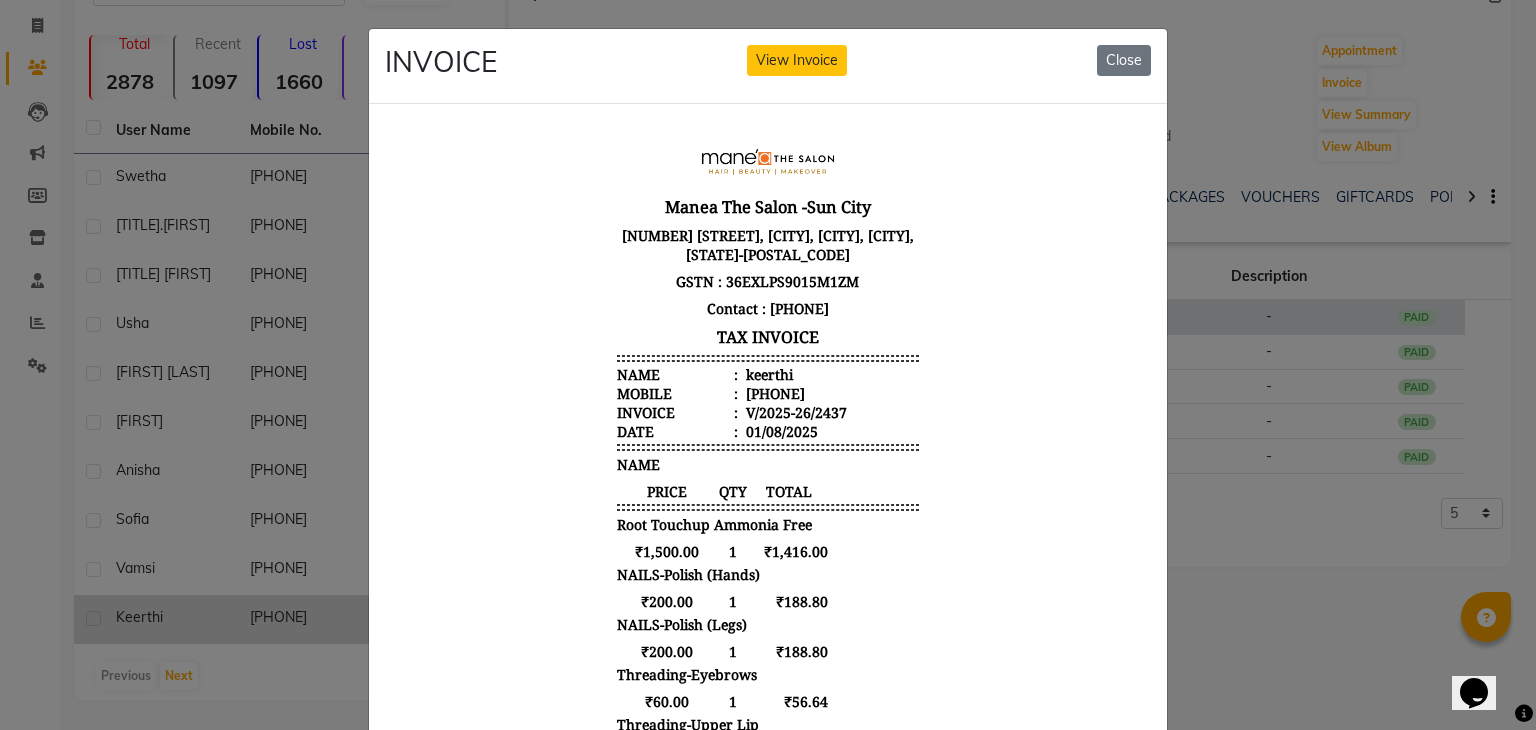 scroll, scrollTop: 0, scrollLeft: 0, axis: both 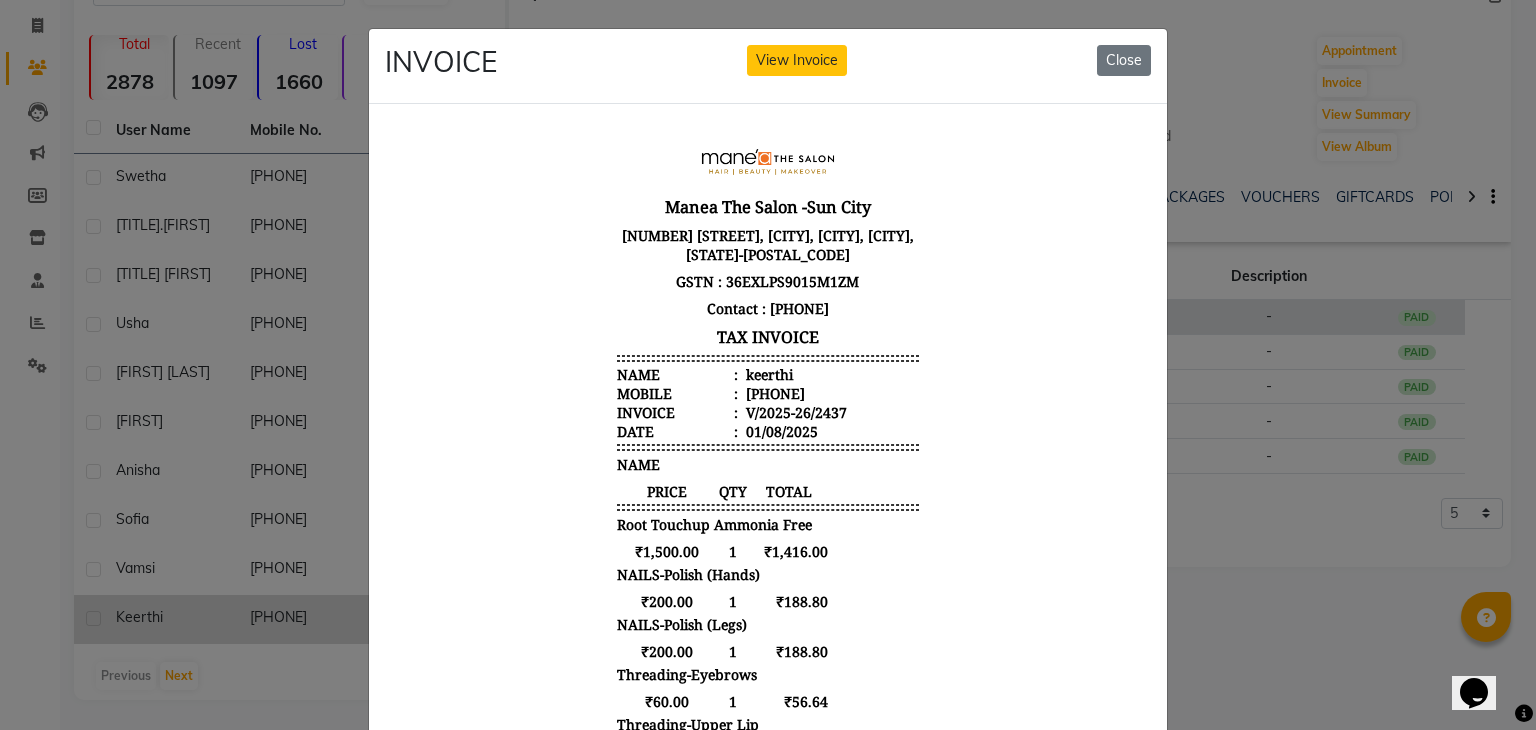 type 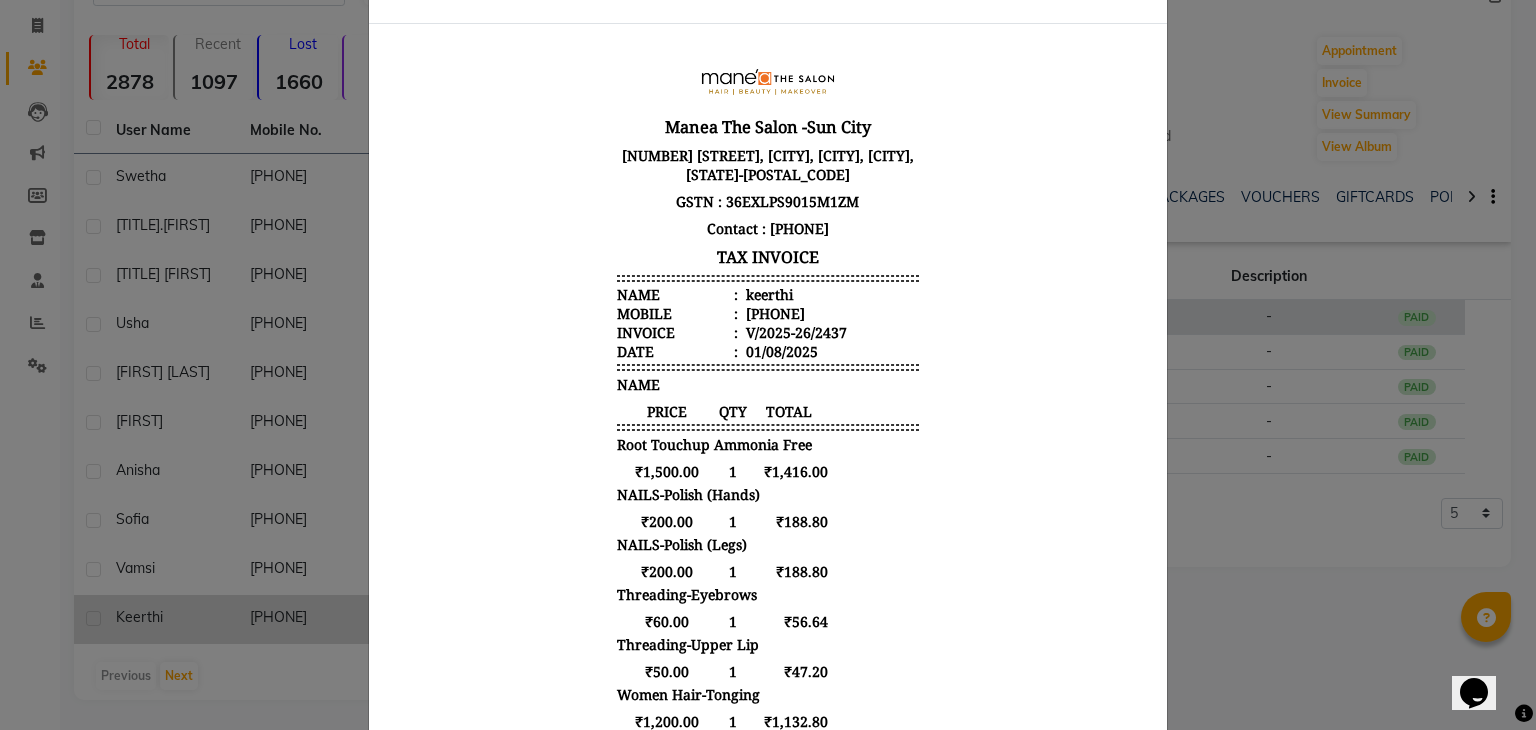 scroll, scrollTop: 0, scrollLeft: 0, axis: both 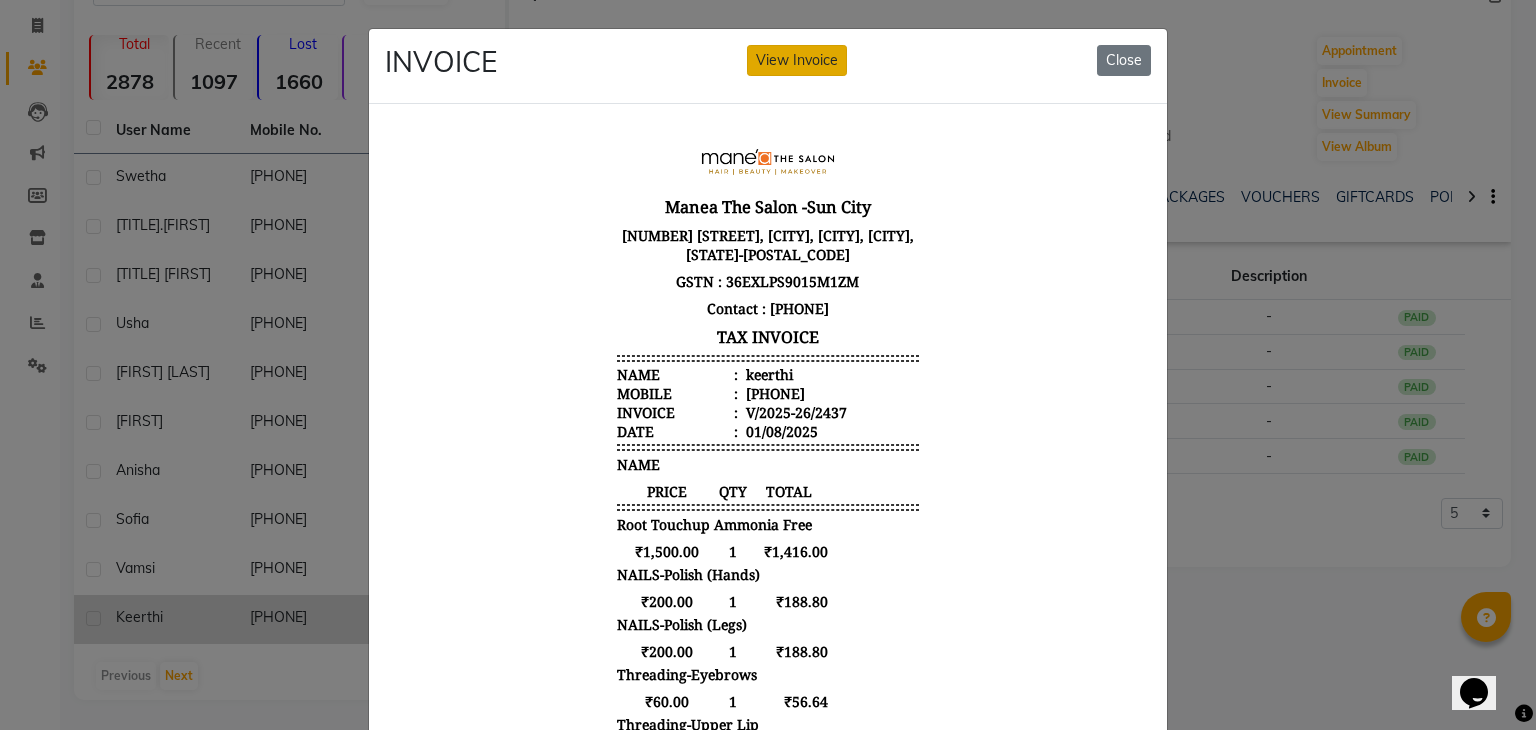 click on "View Invoice" 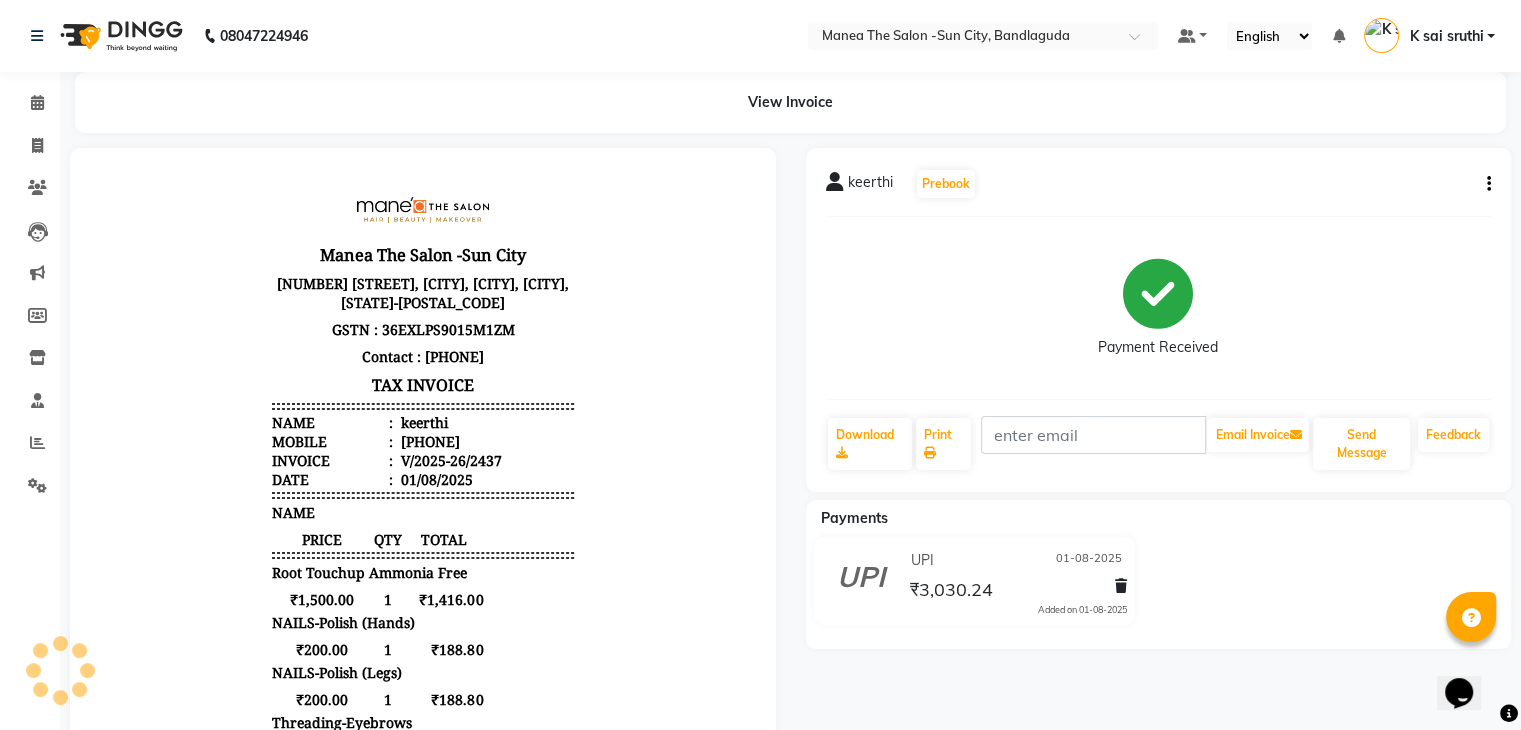 scroll, scrollTop: 0, scrollLeft: 0, axis: both 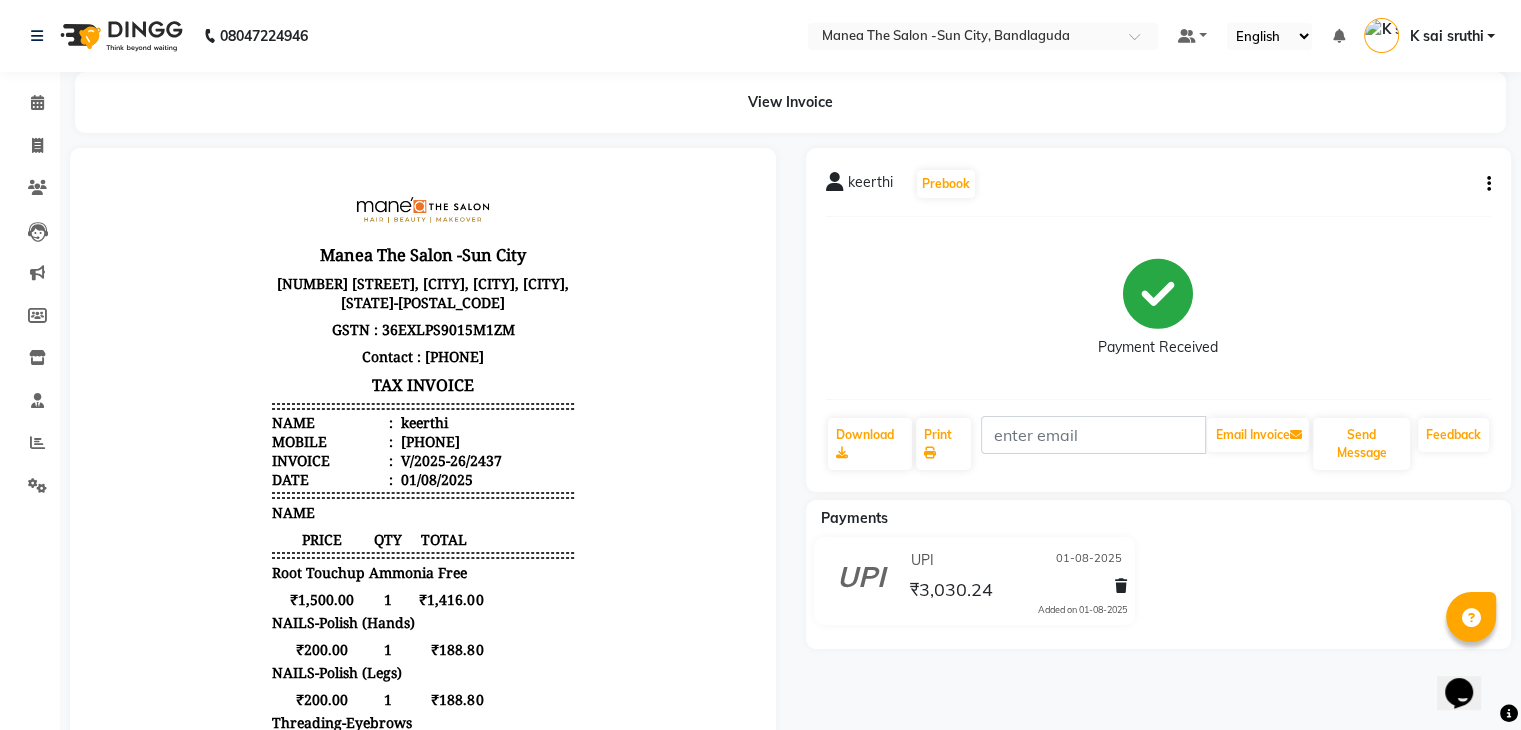 click on "keerthi   Prebook   Payment Received  Download  Print   Email Invoice   Send Message Feedback" 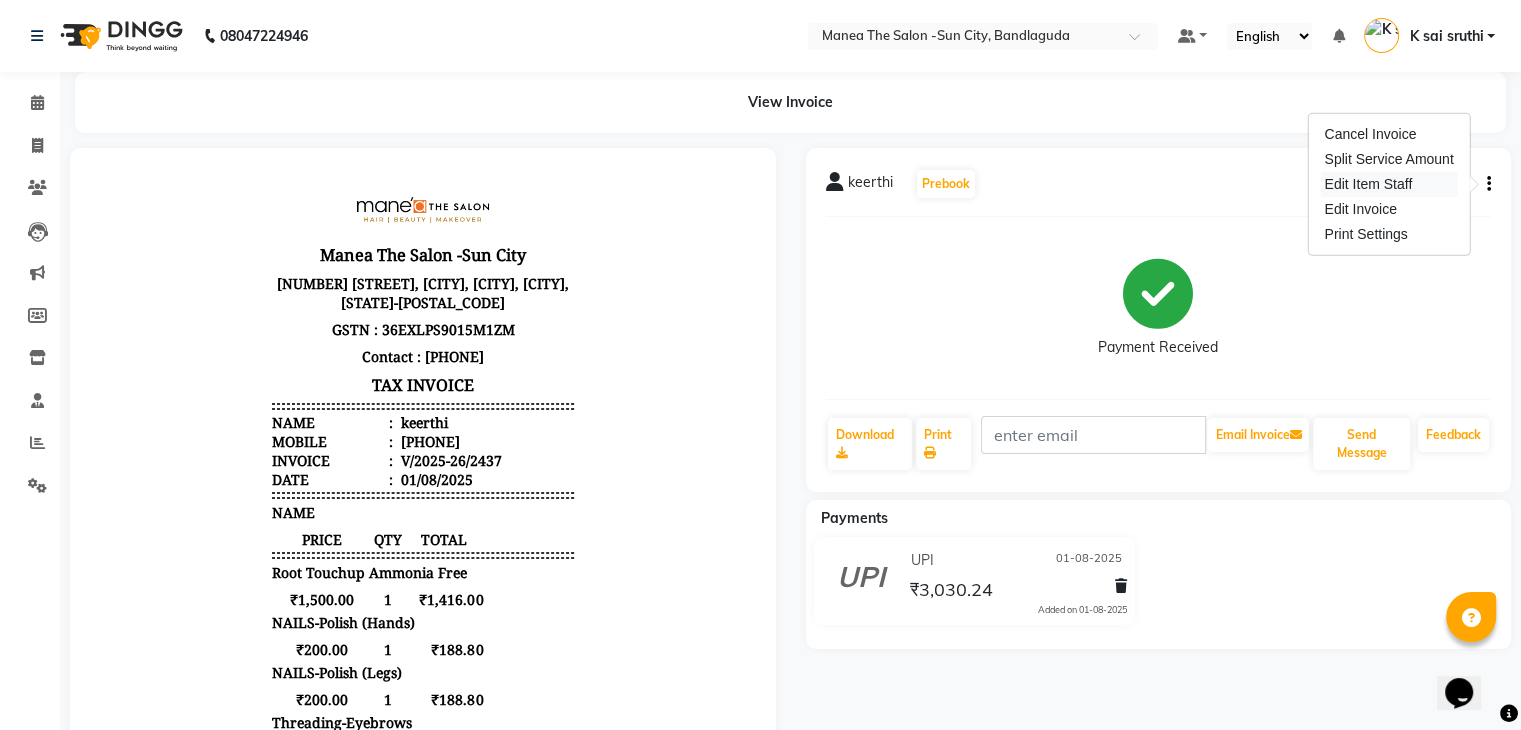 click on "Edit Item Staff" at bounding box center (1388, 184) 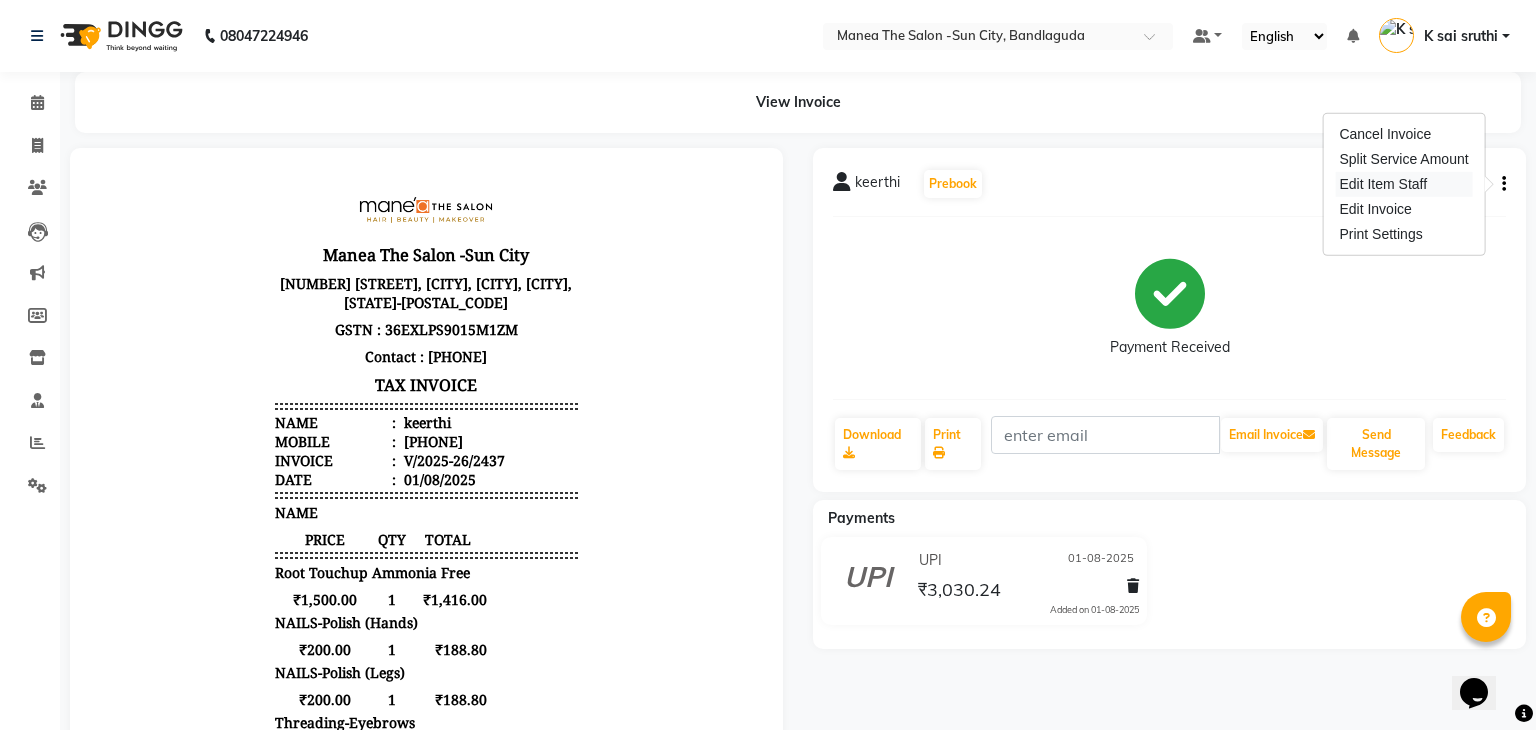 select 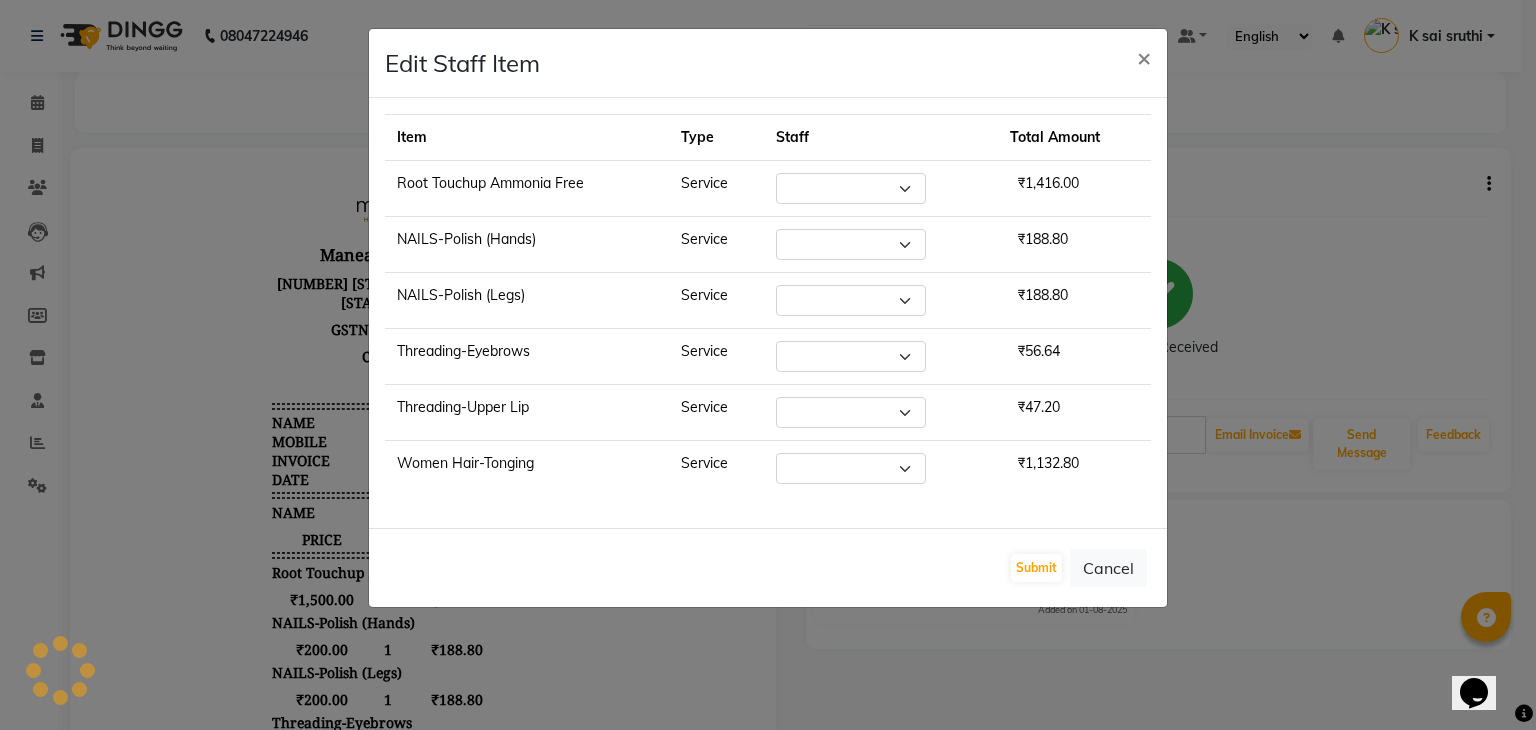 select on "40515" 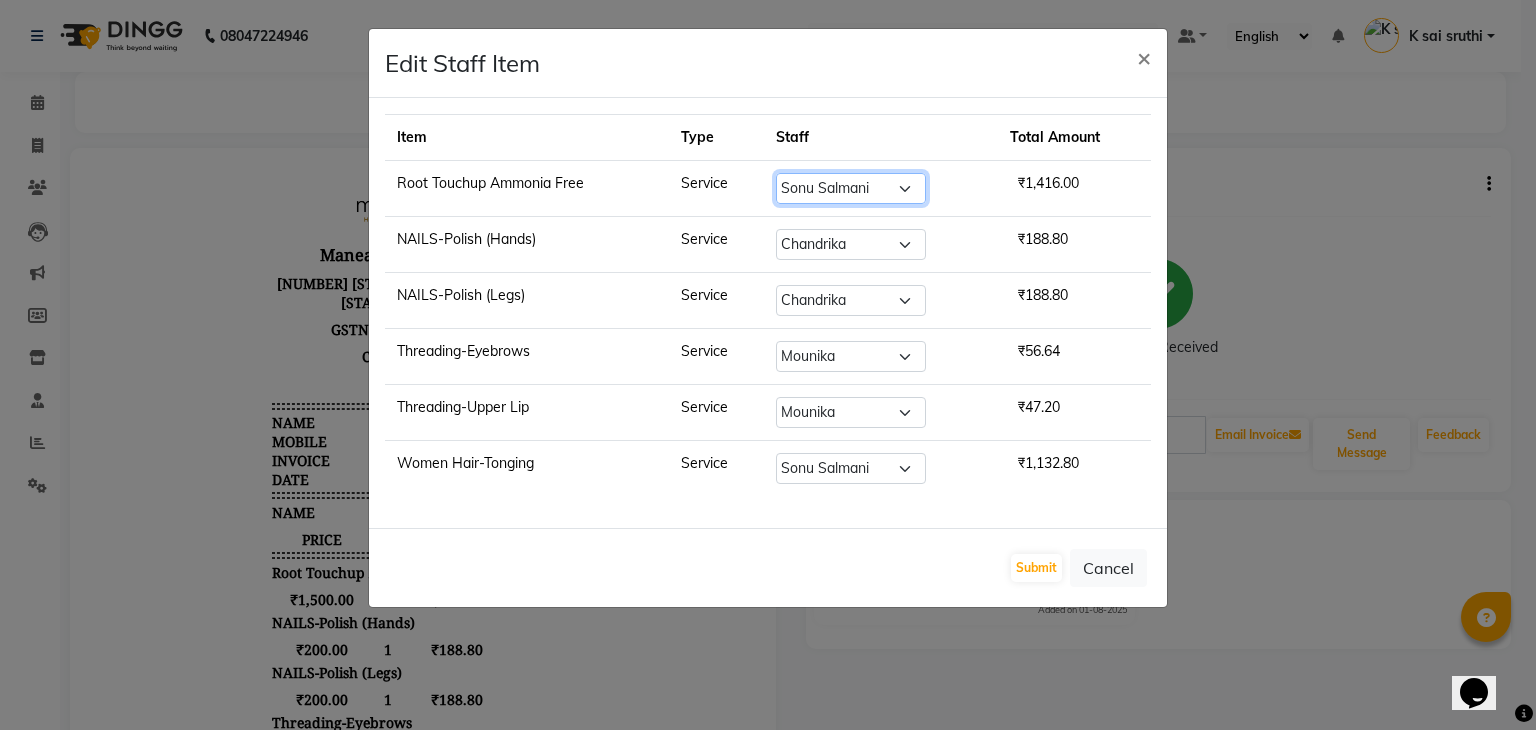 click on "Select  [FIRST] [LAST]   Chandrika   Ikrar   Kavya   K sai sruthi   Lalitha   Mounika   RAJITHA   Saba   sadik   Sameer   Sonu Salmani    [FIRST] [LAST]" 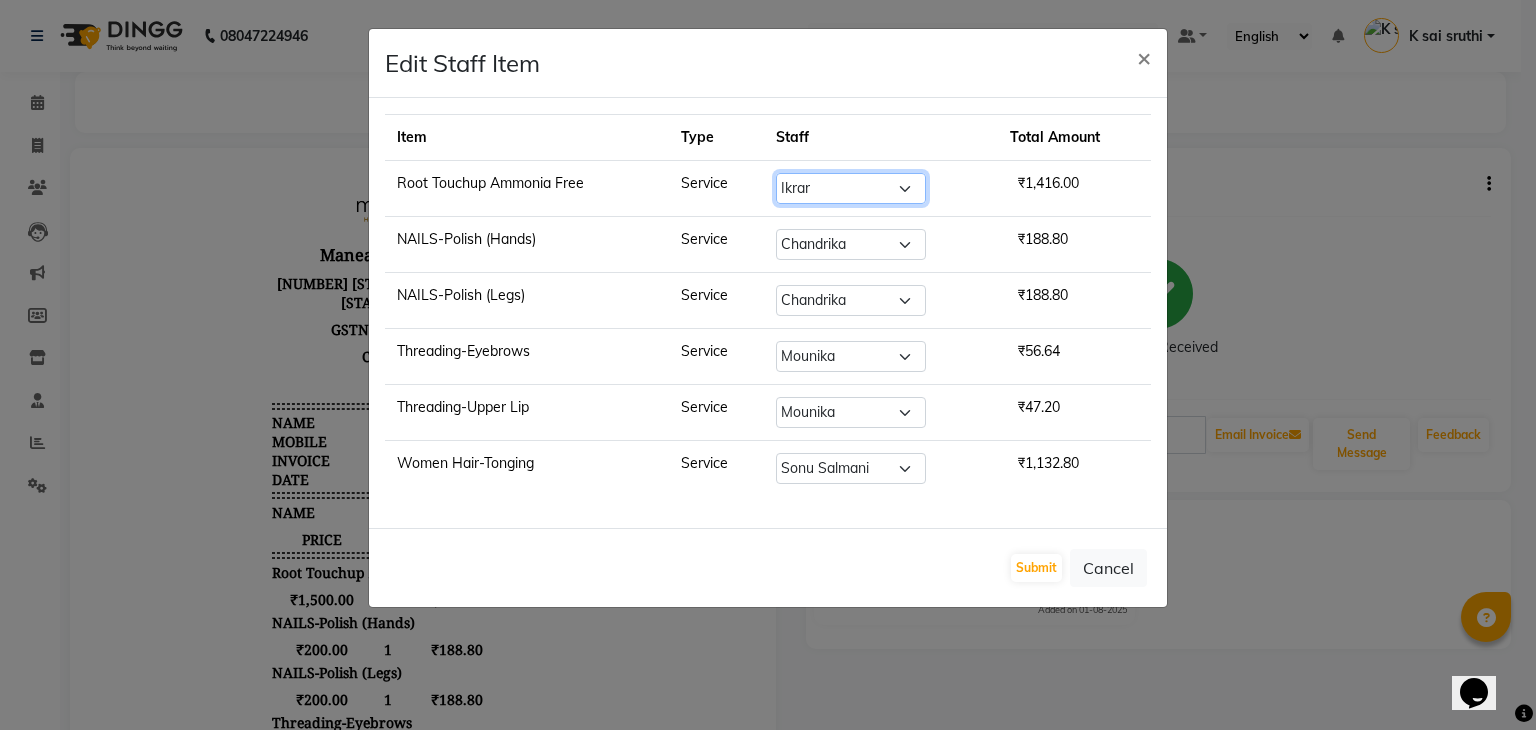 click on "Select  [FIRST] [LAST]   Chandrika   Ikrar   Kavya   K sai sruthi   Lalitha   Mounika   RAJITHA   Saba   sadik   Sameer   Sonu Salmani    [FIRST] [LAST]" 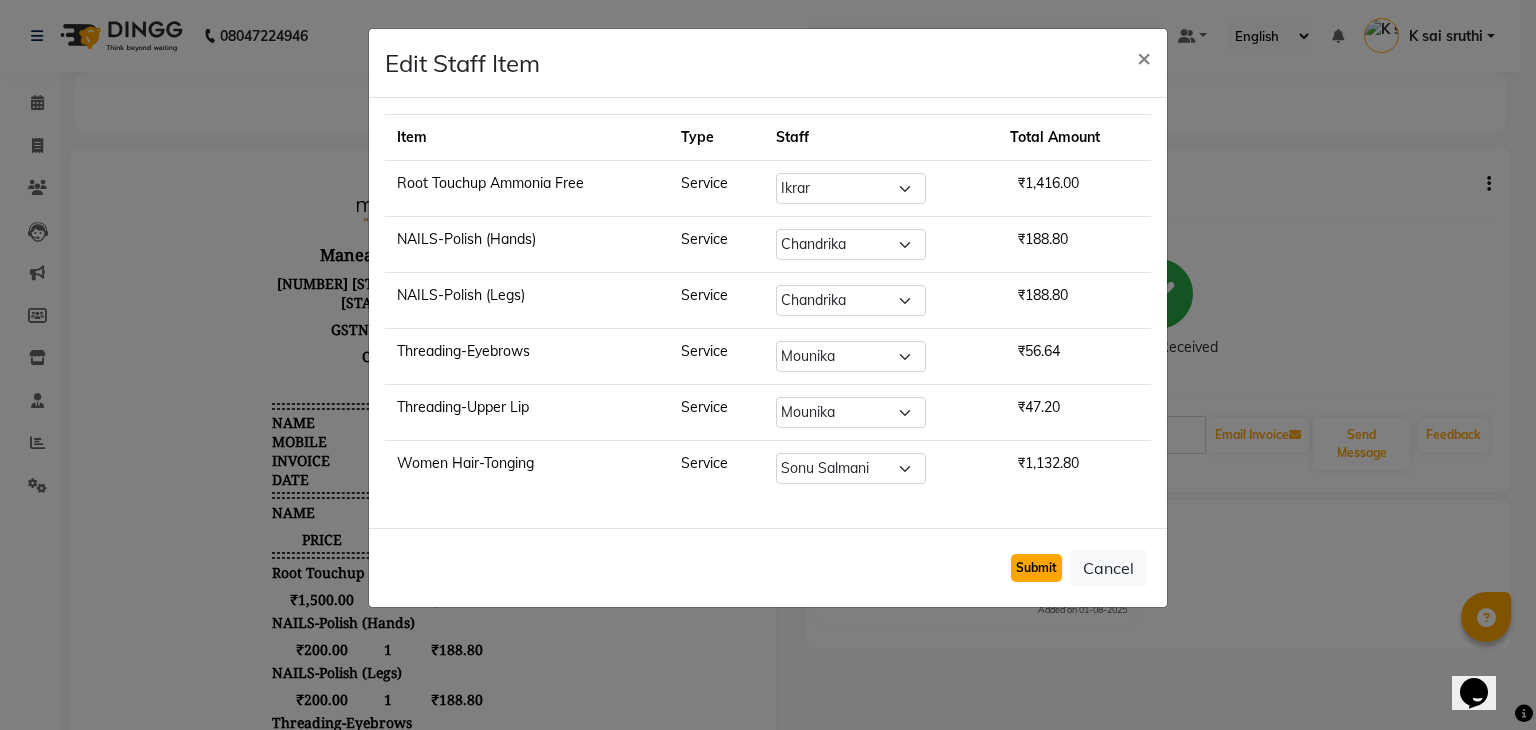 click on "Submit" 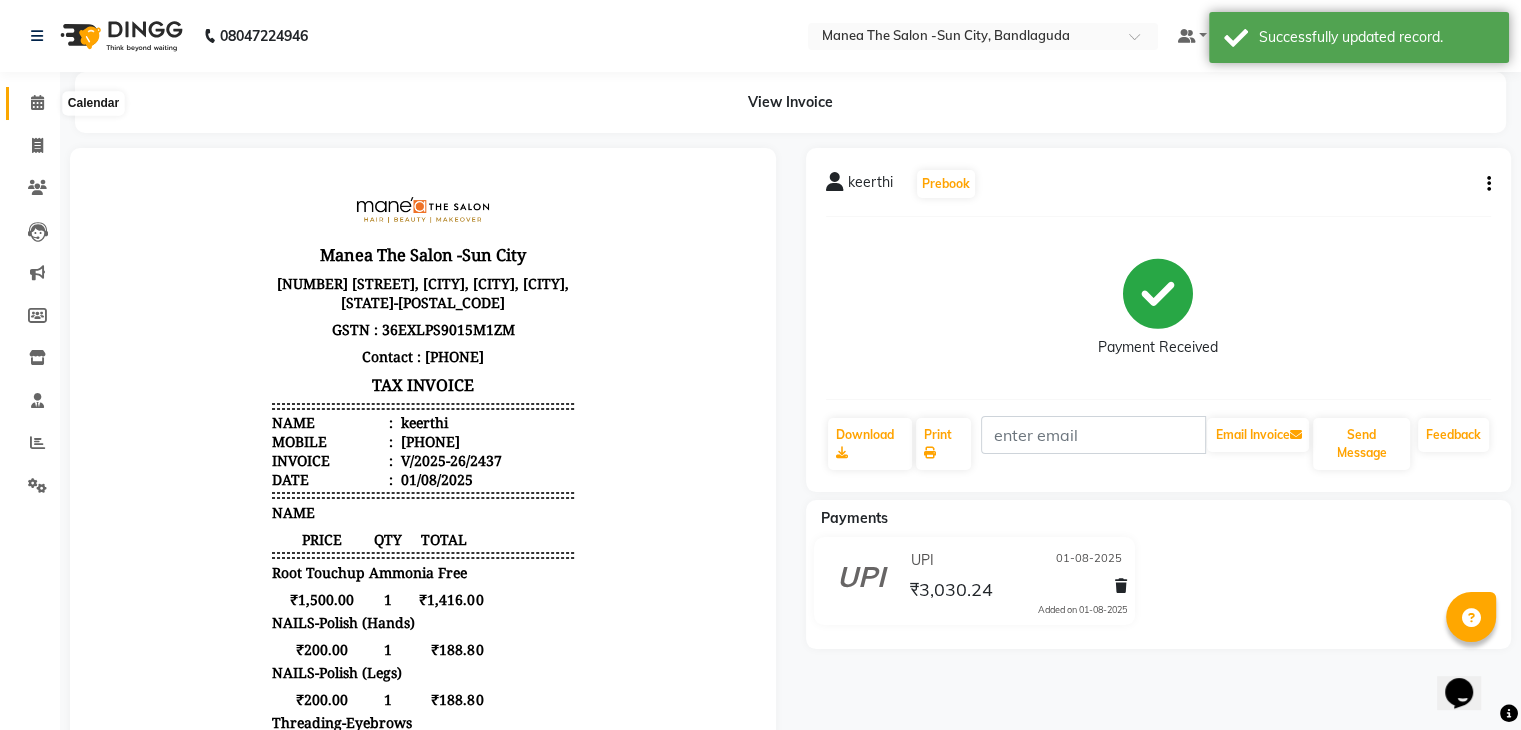 click 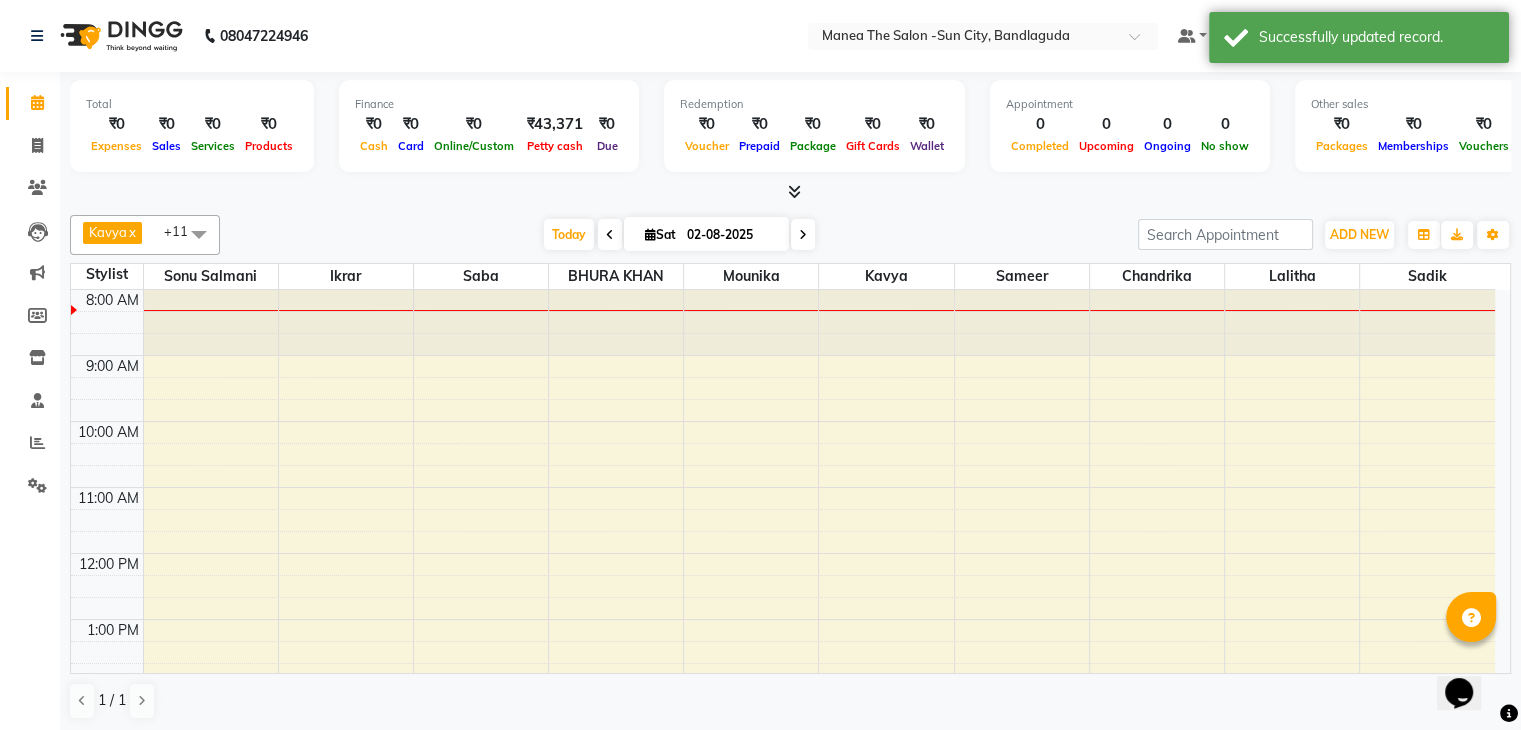click on "08047224946 Select Location × Manea The Salon -Sun City, Bandlaguda Default Panel My Panel English ENGLISH Español العربية मराठी हिंदी ગુજરાતી தமிழ் 中文 Notifications nothing to show K sai sruthi Manage Profile Change Password Sign out  Version:3.15.11" 